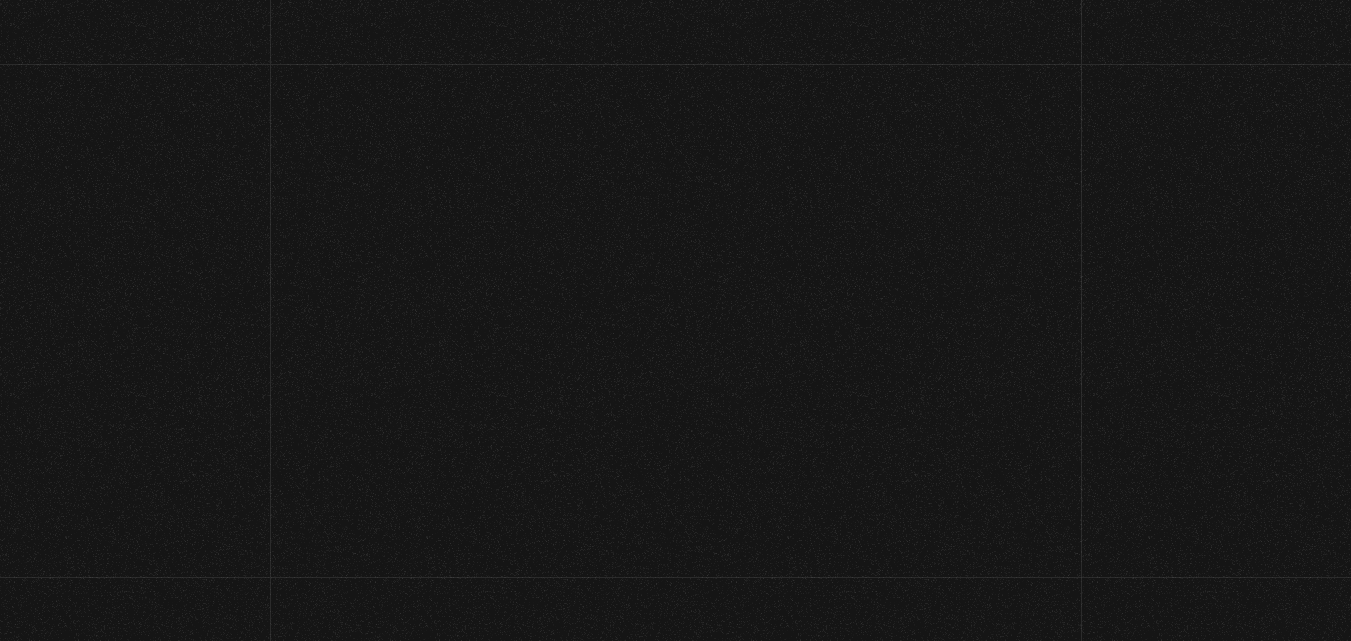scroll, scrollTop: 0, scrollLeft: 0, axis: both 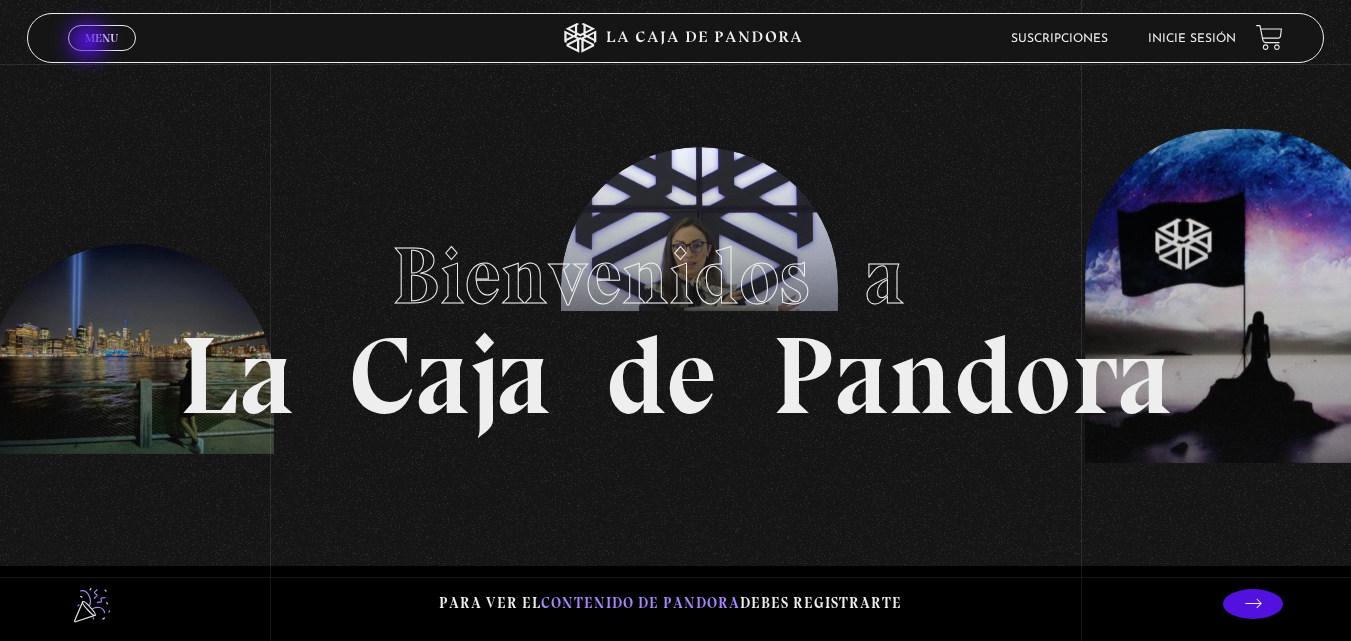 click on "Menu" at bounding box center [101, 38] 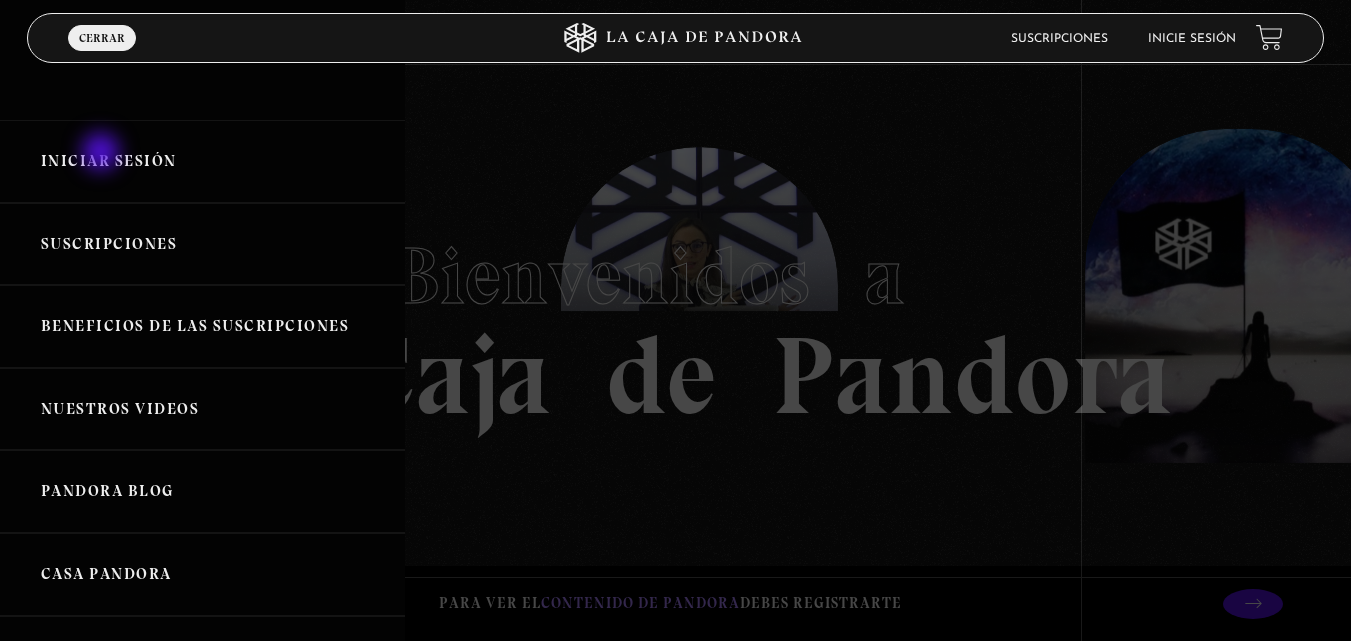 click on "Iniciar Sesión" at bounding box center [202, 161] 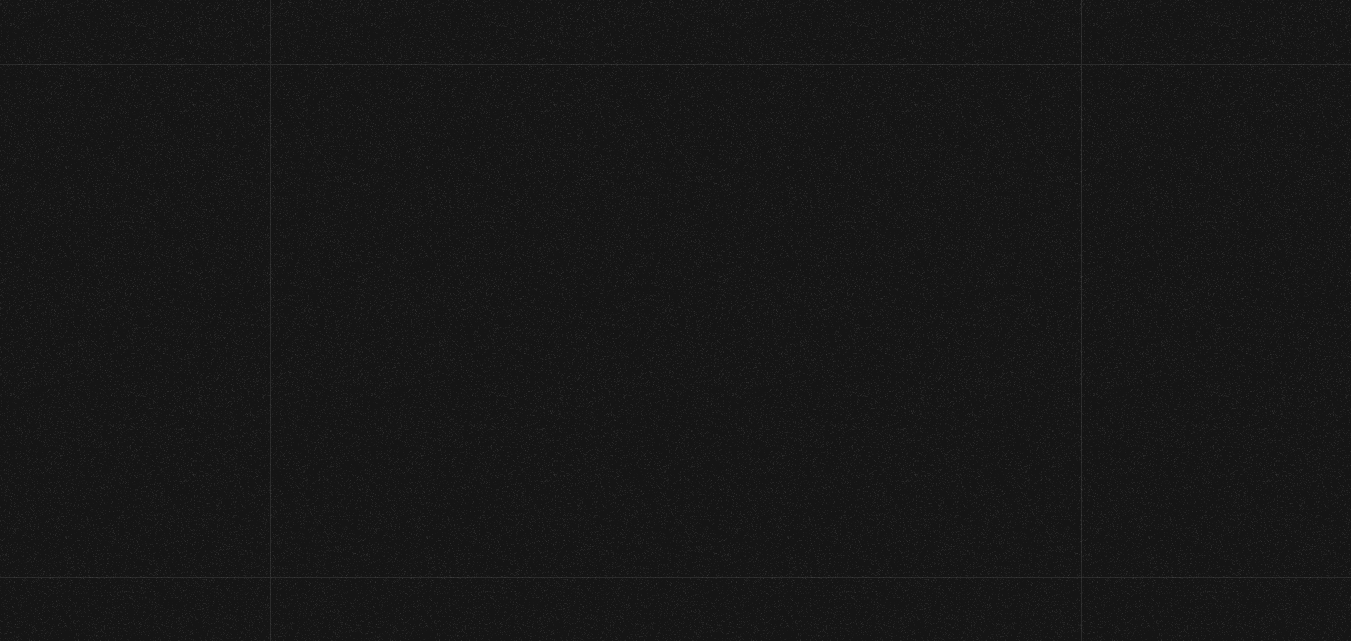 scroll, scrollTop: 0, scrollLeft: 0, axis: both 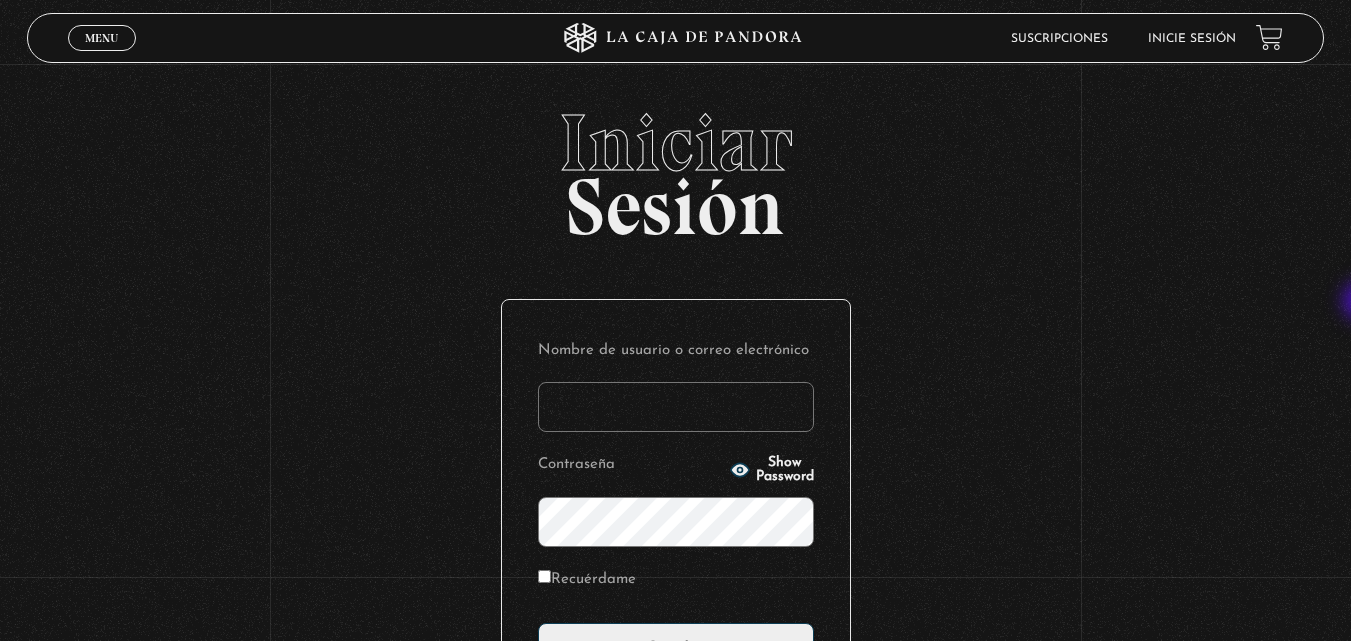 type on "[EMAIL_ADDRESS][DOMAIN_NAME]" 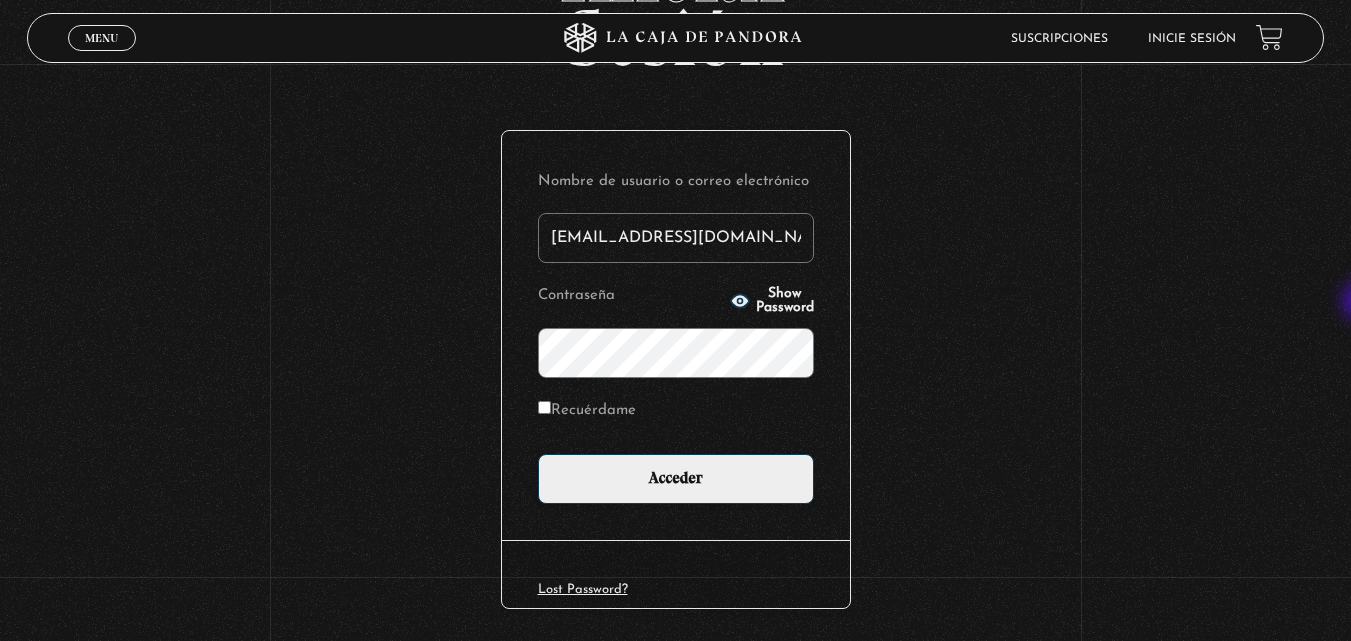 scroll, scrollTop: 180, scrollLeft: 0, axis: vertical 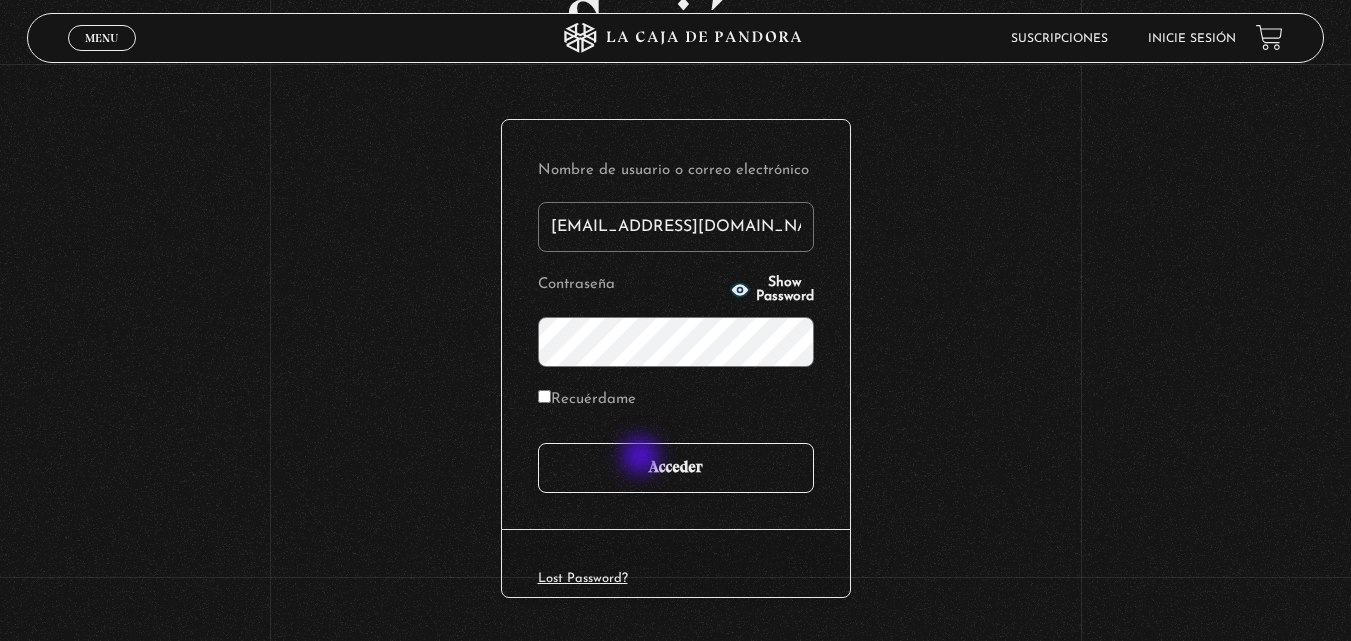 click on "Acceder" at bounding box center (676, 468) 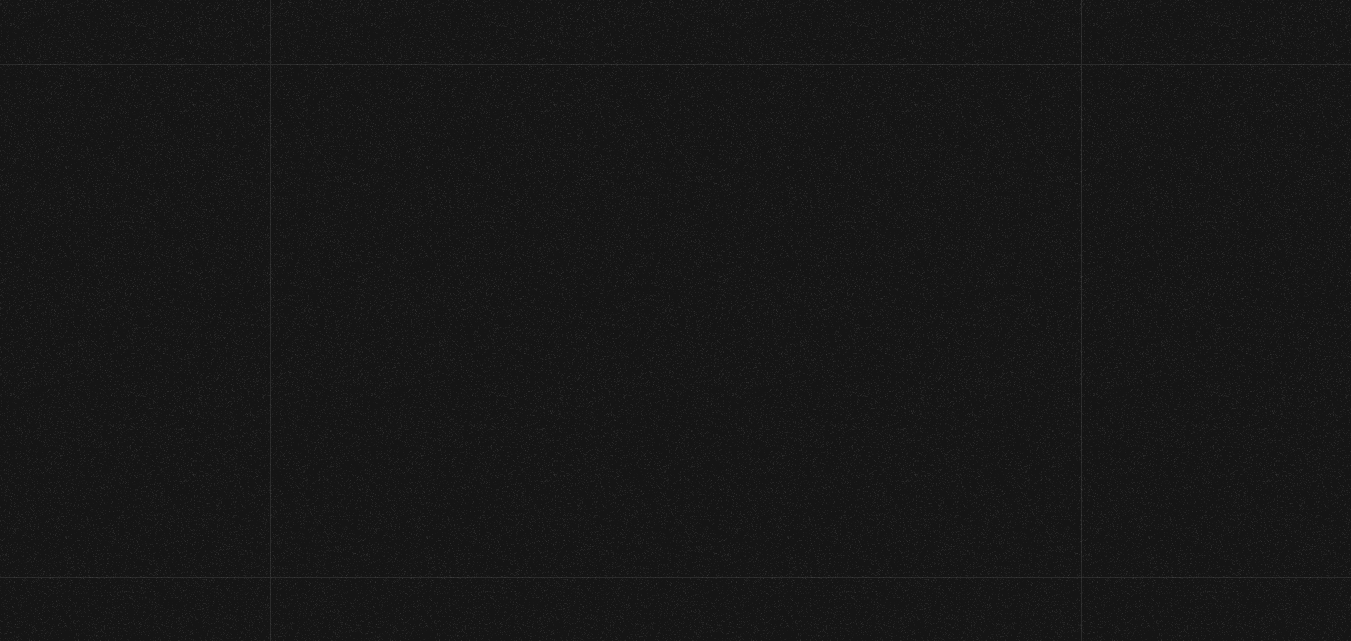 scroll, scrollTop: 0, scrollLeft: 0, axis: both 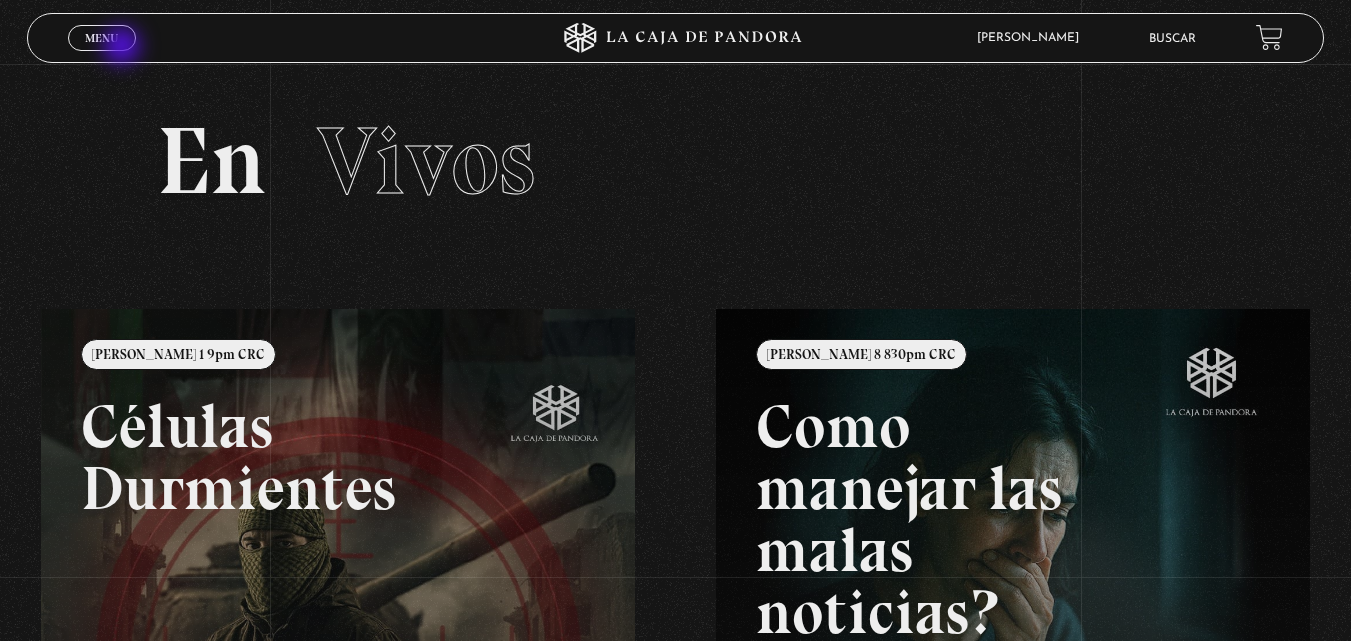 click on "Cerrar" at bounding box center [101, 56] 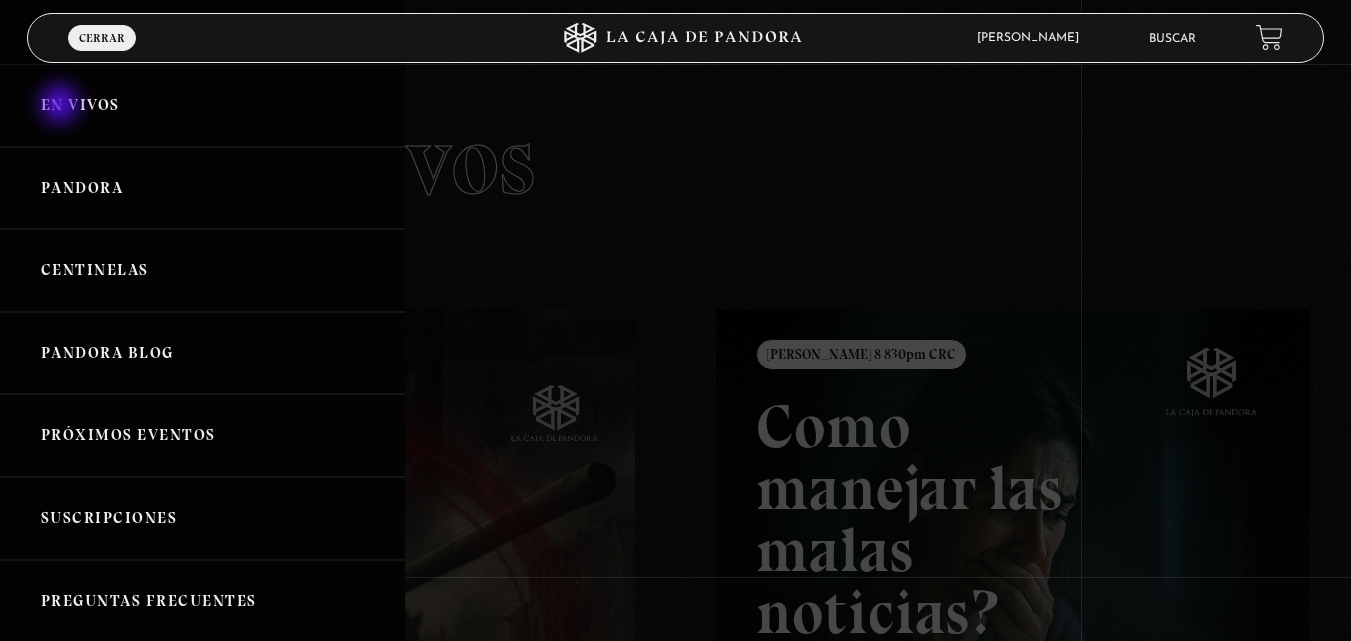 click on "En vivos" at bounding box center (202, 105) 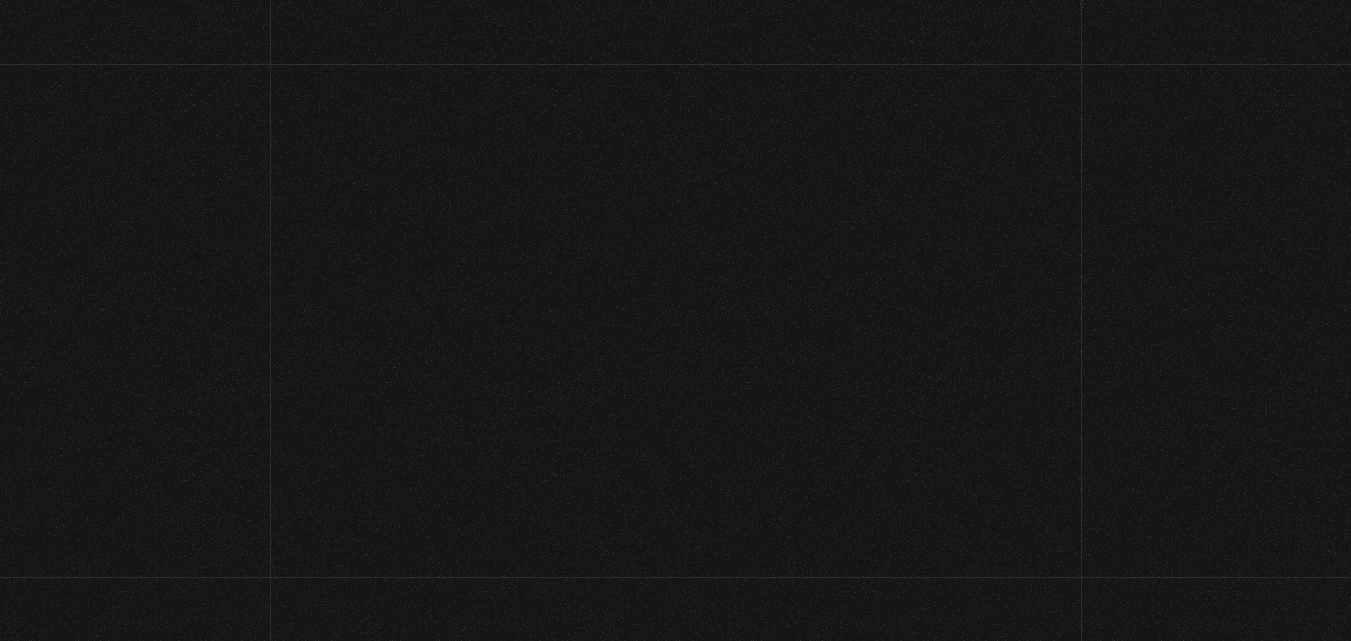 scroll, scrollTop: 0, scrollLeft: 0, axis: both 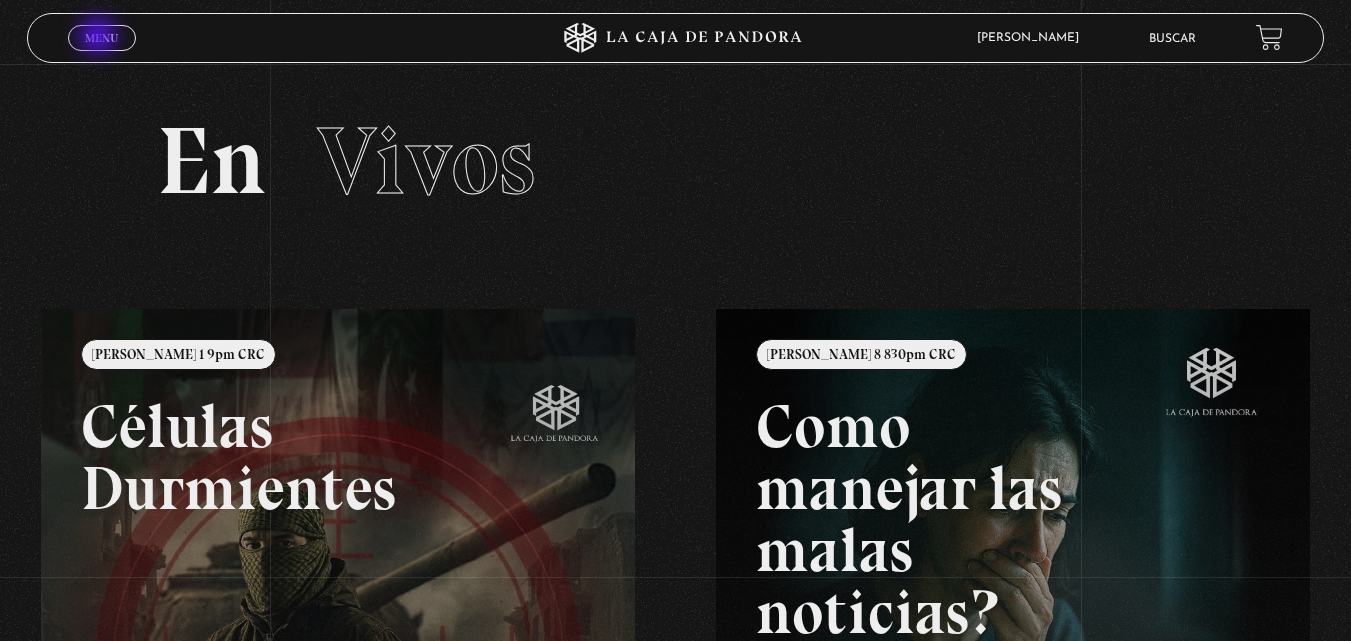 click on "Menu" at bounding box center (101, 38) 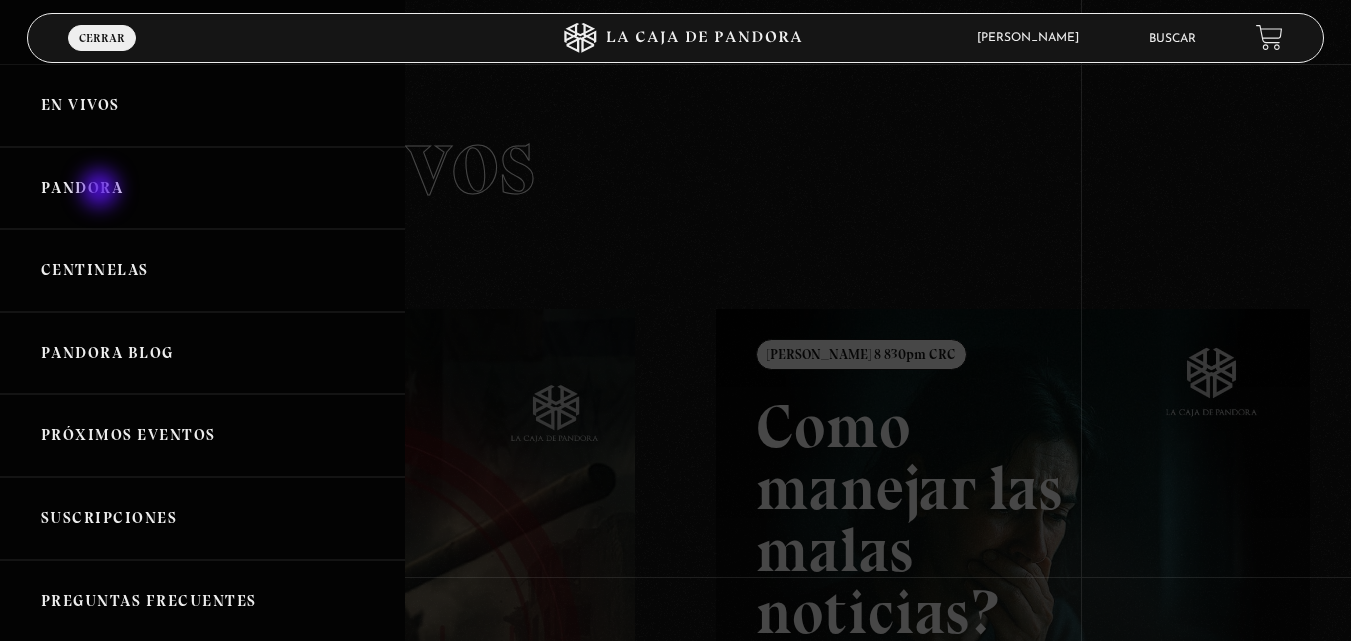 click on "Pandora" at bounding box center [202, 188] 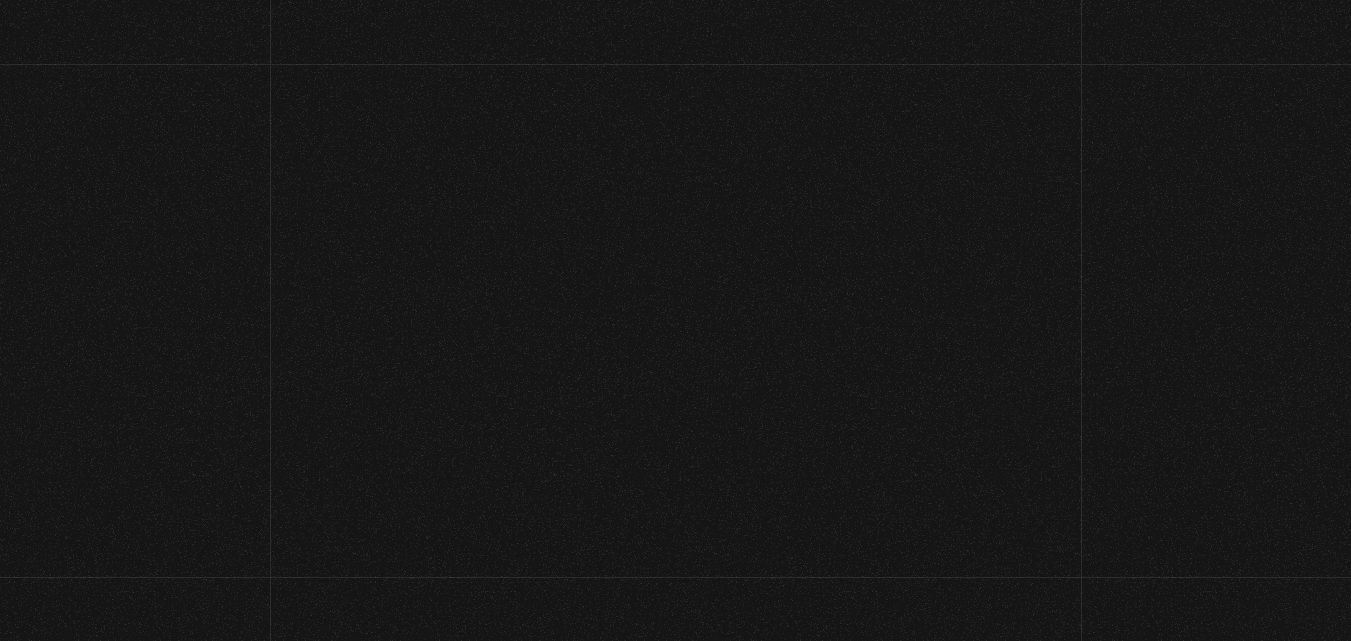 scroll, scrollTop: 0, scrollLeft: 0, axis: both 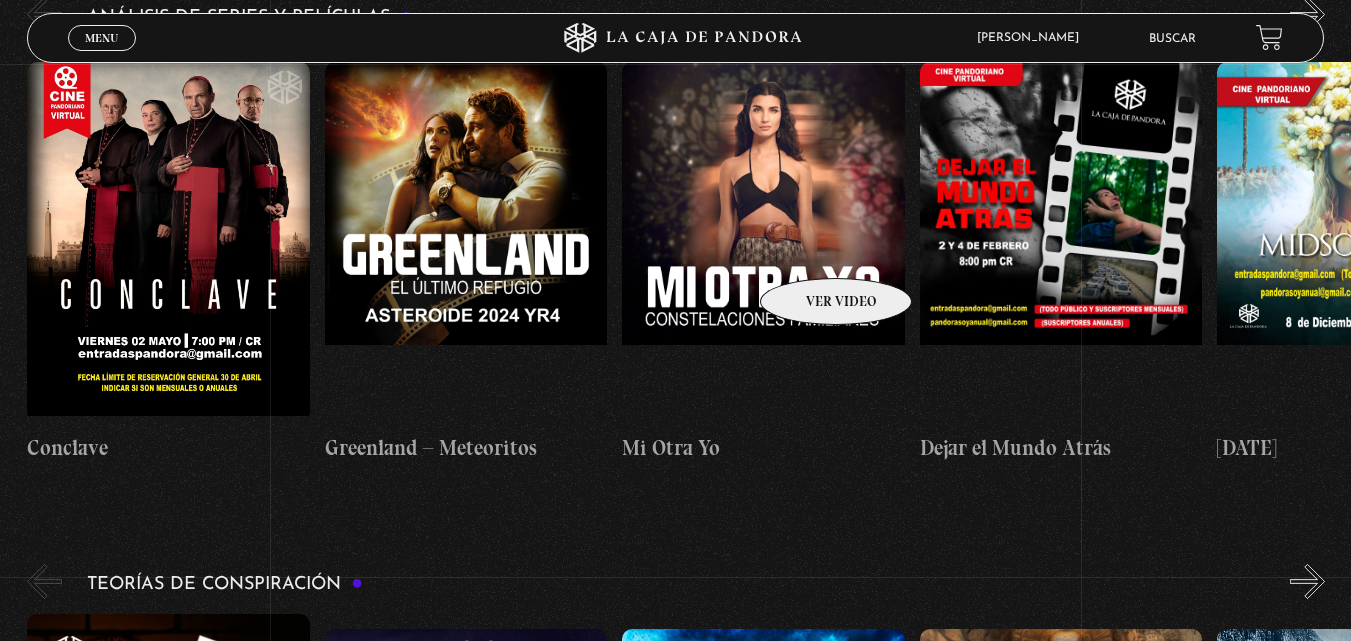click at bounding box center [763, 242] 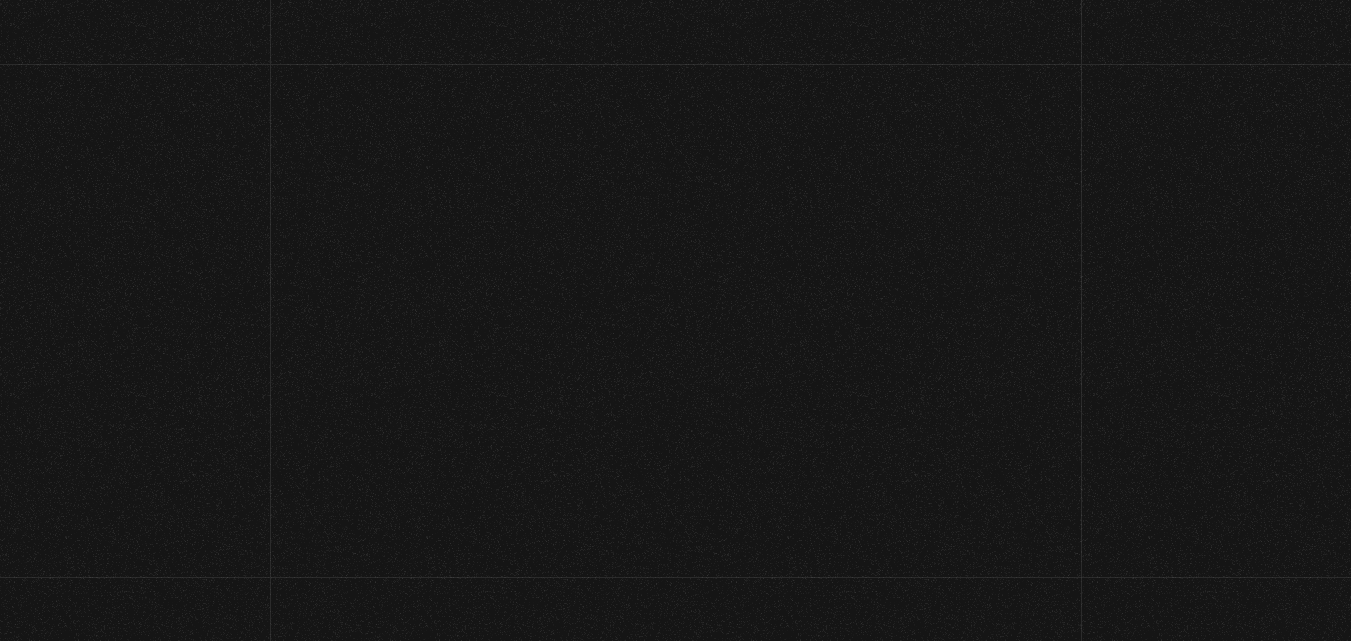 scroll, scrollTop: 0, scrollLeft: 0, axis: both 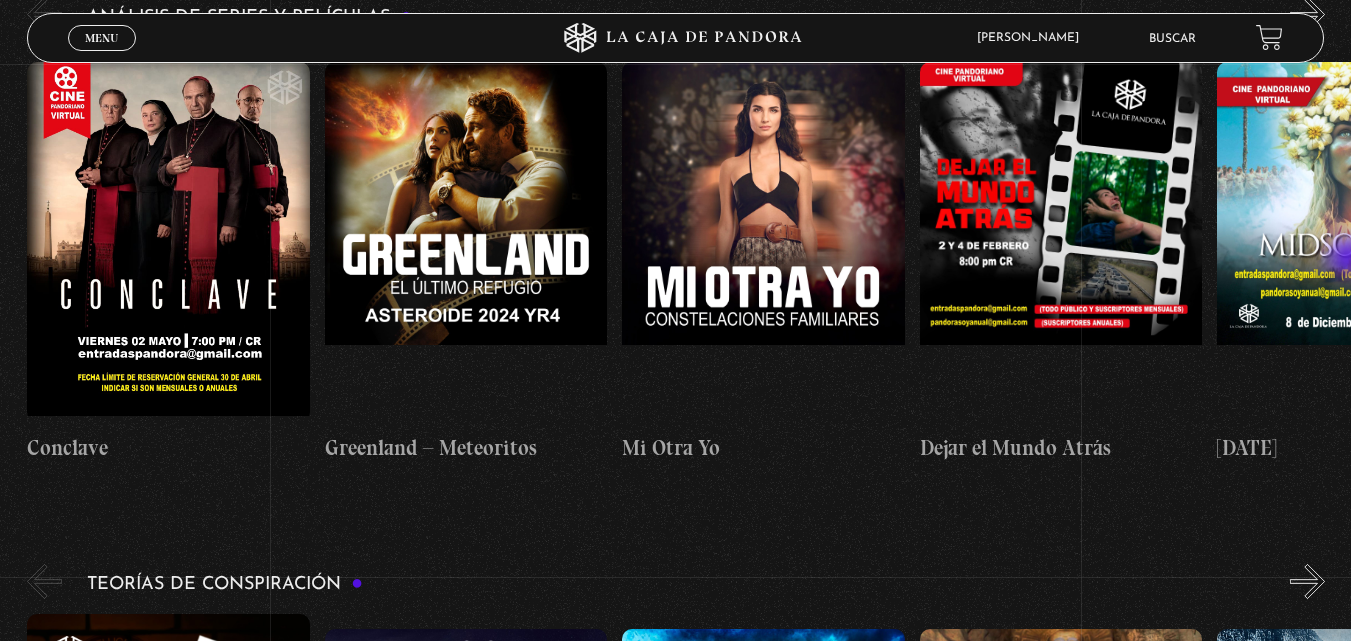 drag, startPoint x: 1350, startPoint y: 240, endPoint x: 1351, endPoint y: 260, distance: 20.024984 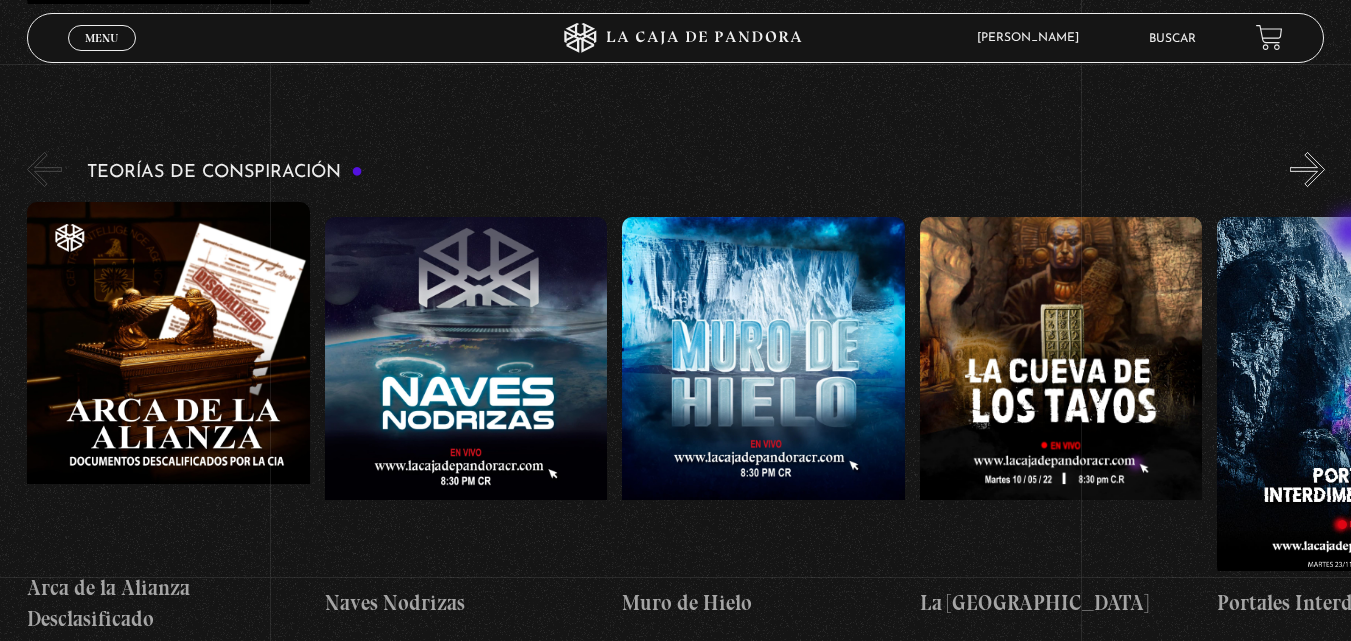 scroll, scrollTop: 3184, scrollLeft: 0, axis: vertical 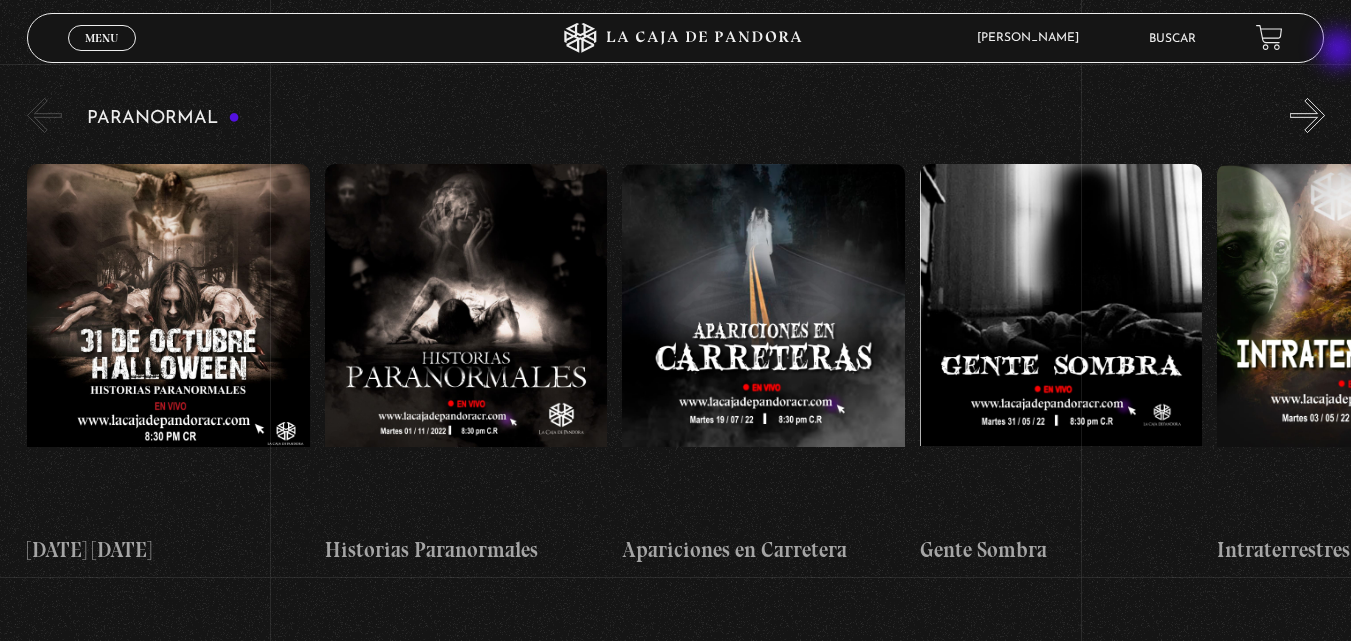 click on "Nuevo Orden Mundial NWO
Fuego 2025 «" at bounding box center [675, 3482] 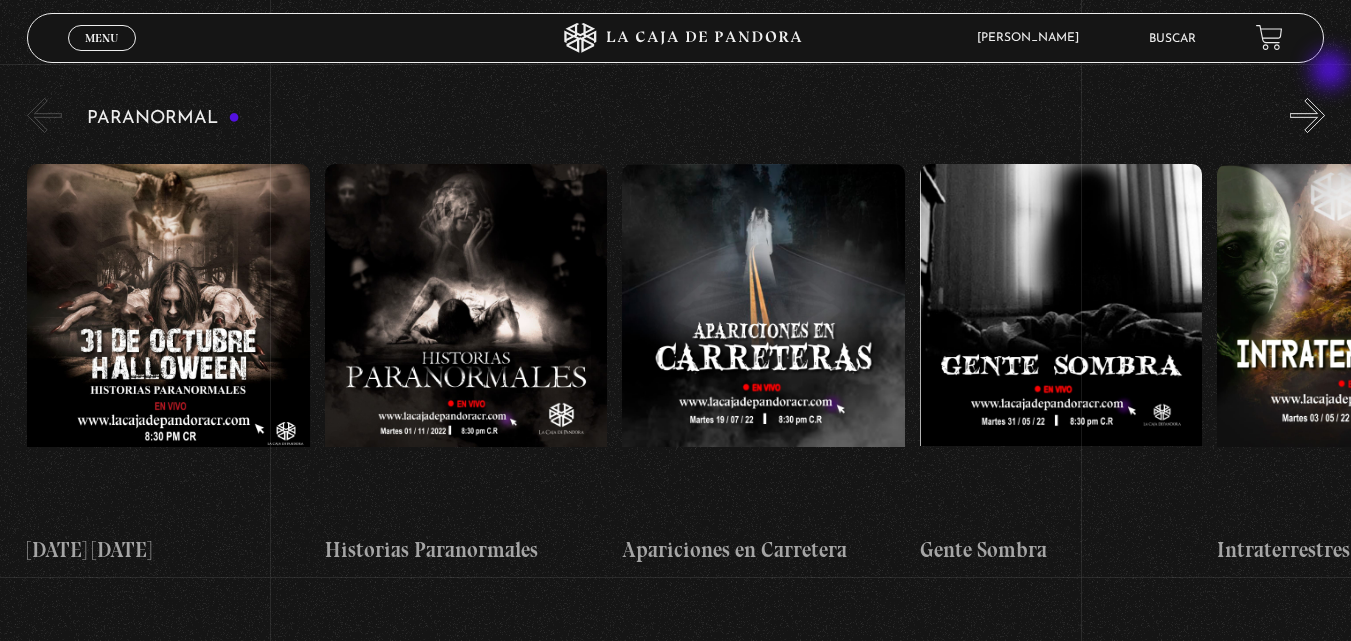 click on "»" at bounding box center (1307, 115) 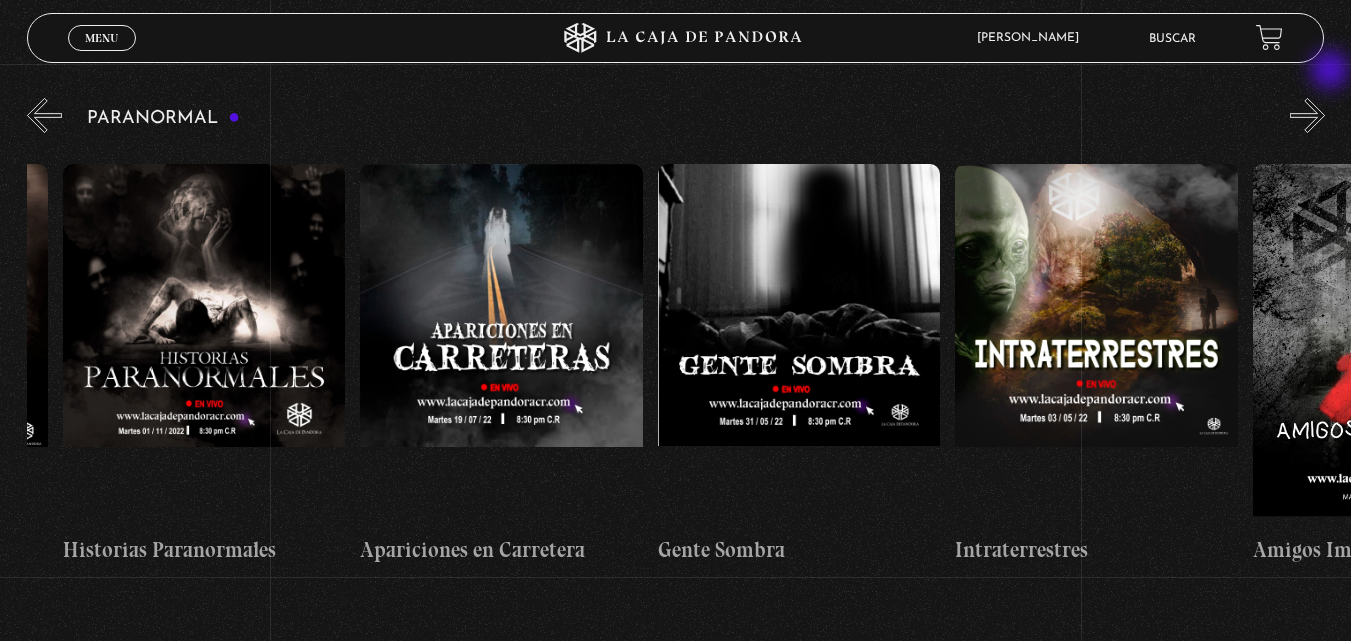 click on "»" at bounding box center (1307, 115) 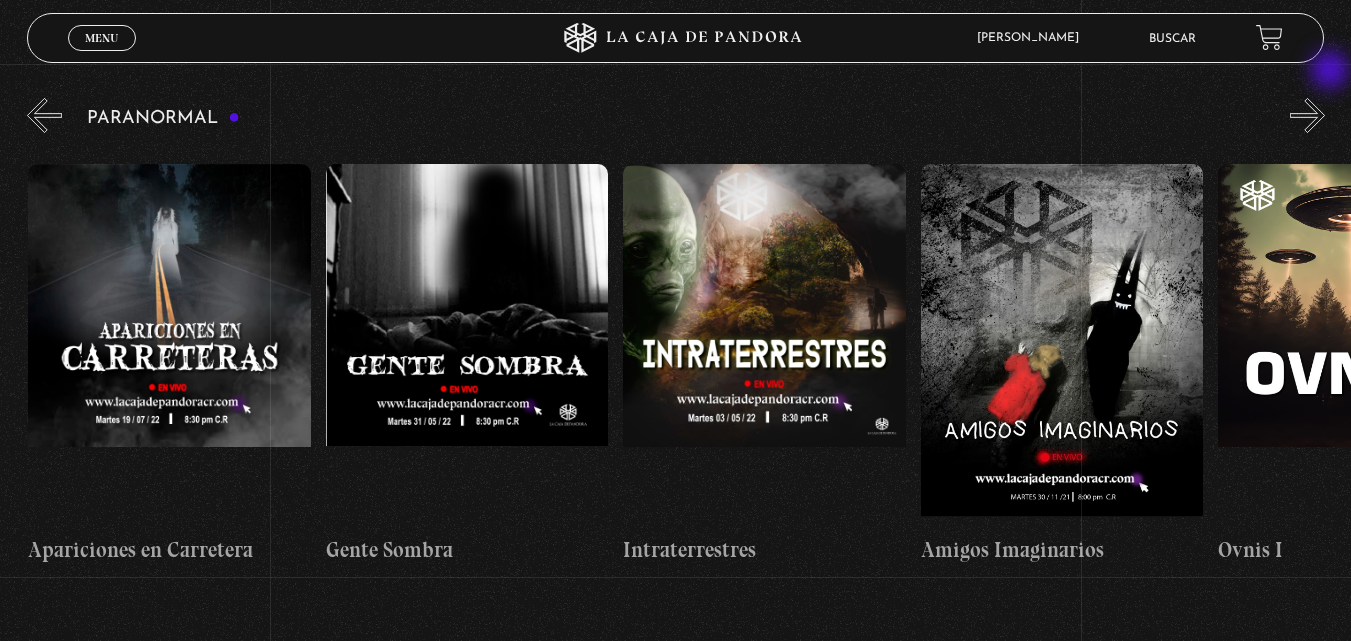 click on "»" at bounding box center (1307, 115) 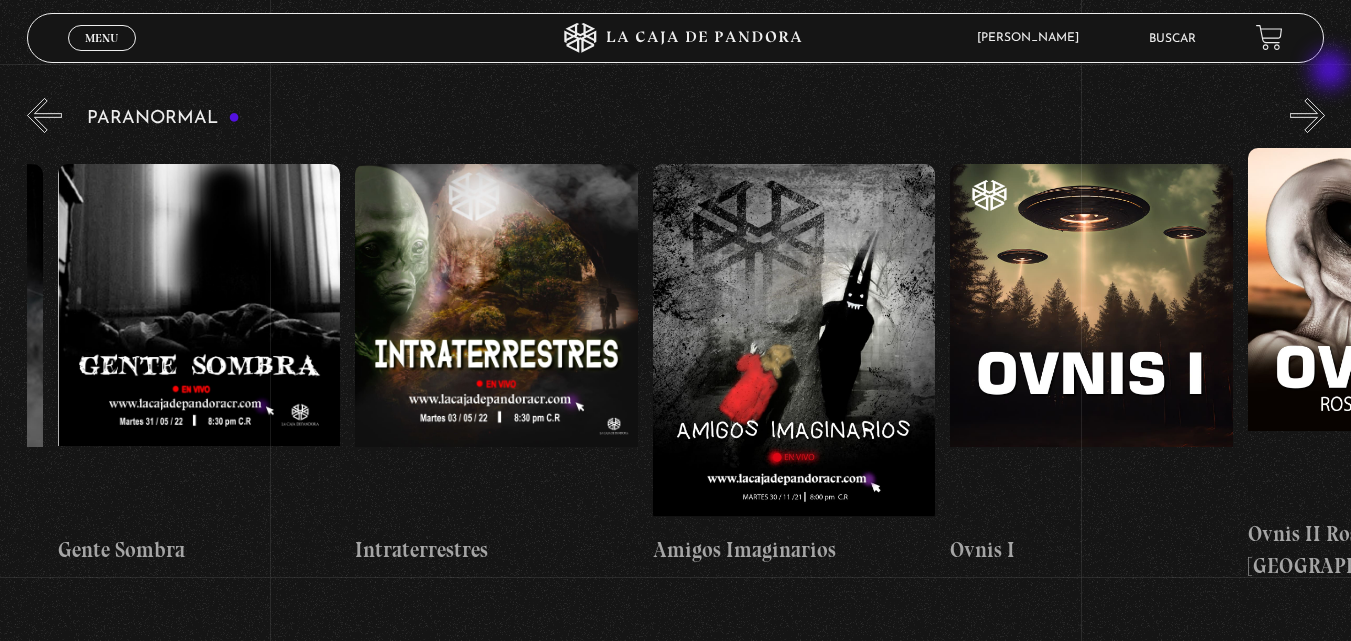 click on "»" at bounding box center [1307, 115] 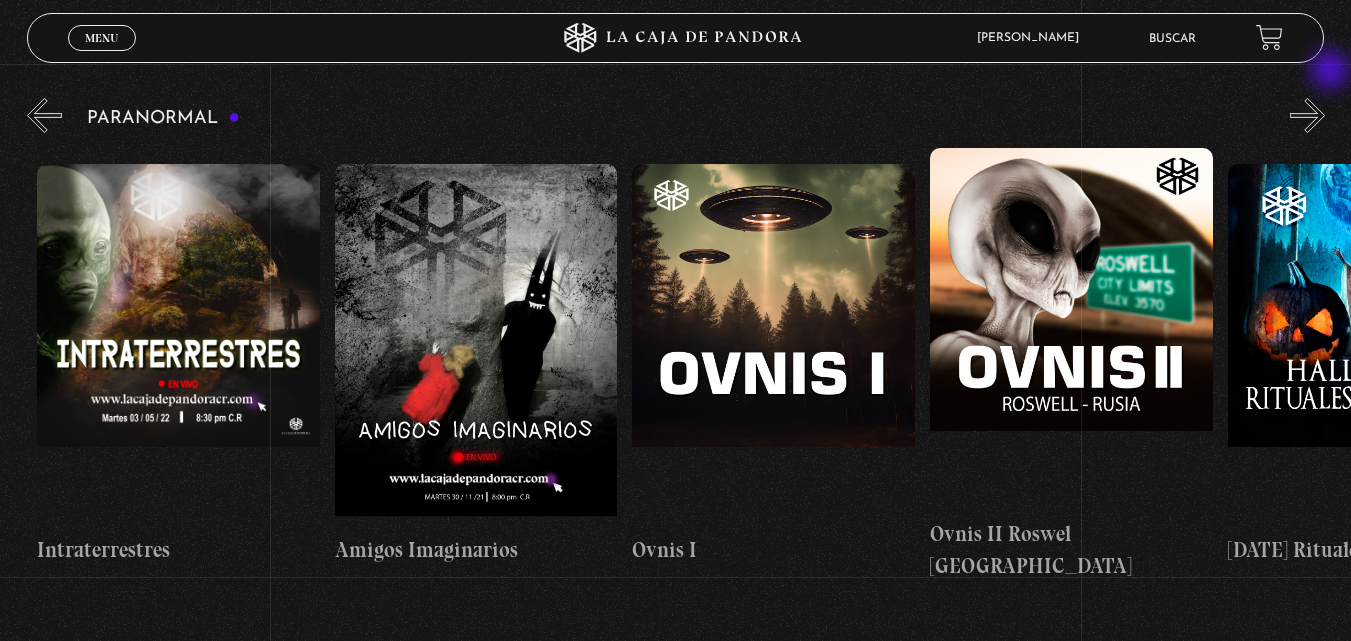 click on "»" at bounding box center (1307, 115) 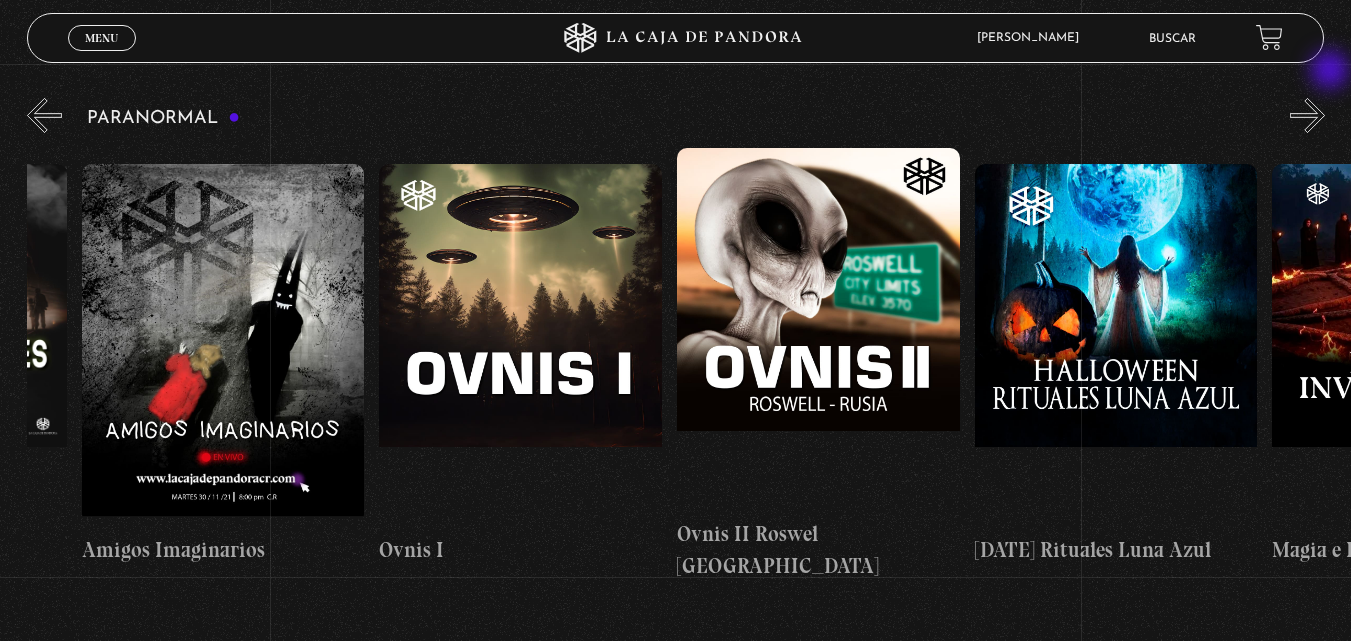 click on "»" at bounding box center (1307, 115) 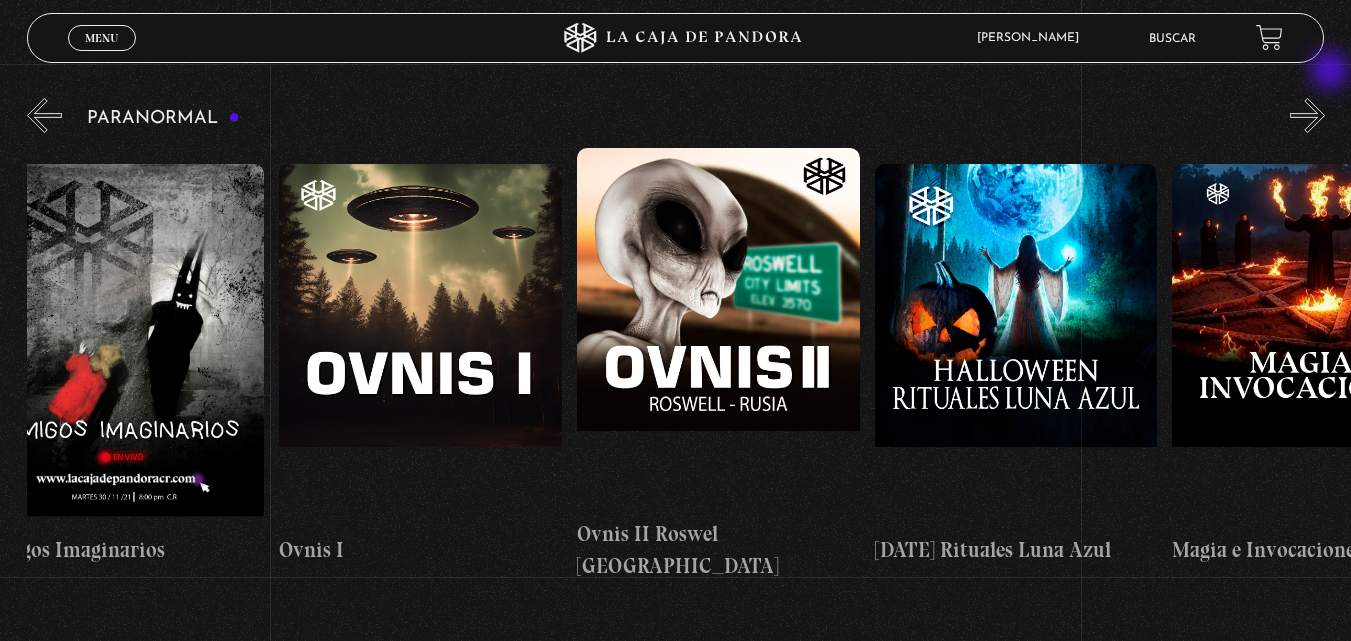 click on "»" at bounding box center [1307, 115] 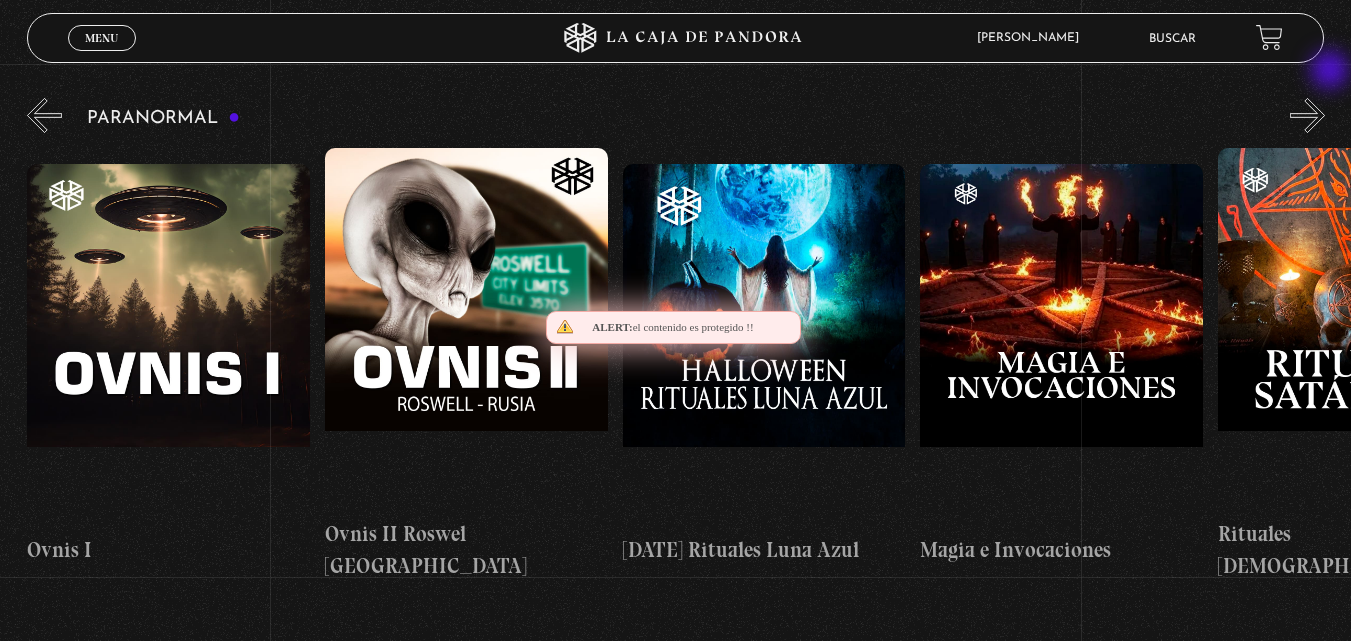 click on "»" at bounding box center [1307, 115] 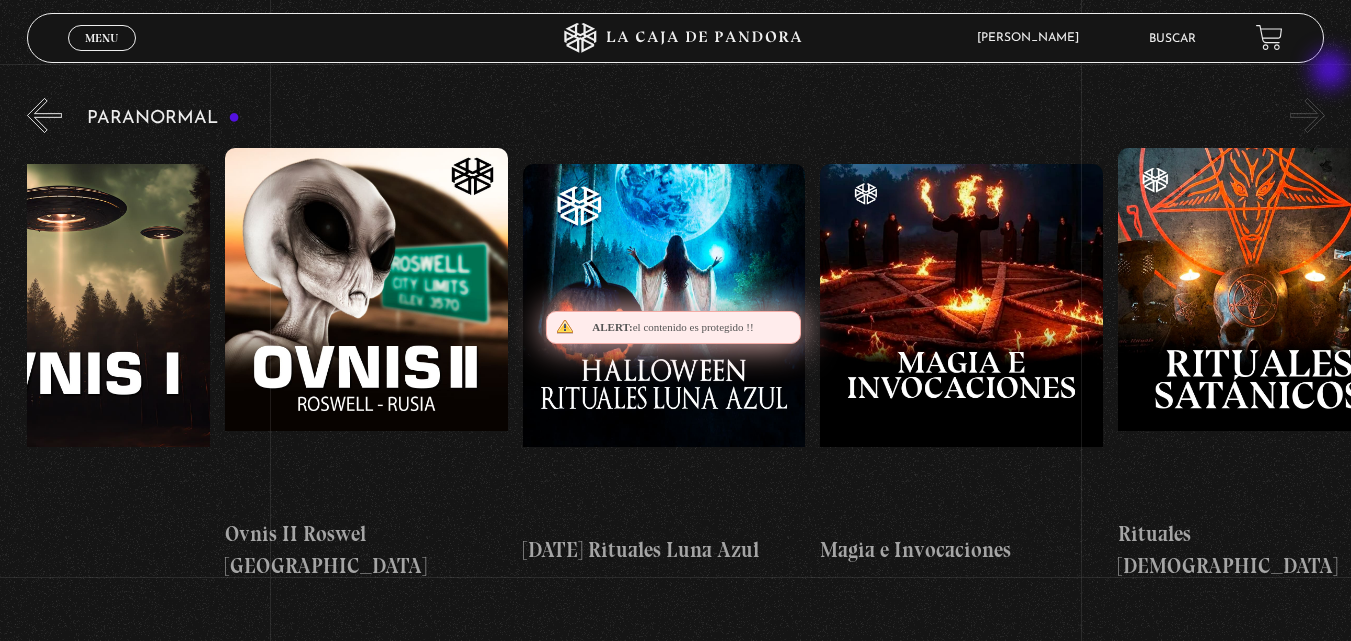 scroll, scrollTop: 0, scrollLeft: 1934, axis: horizontal 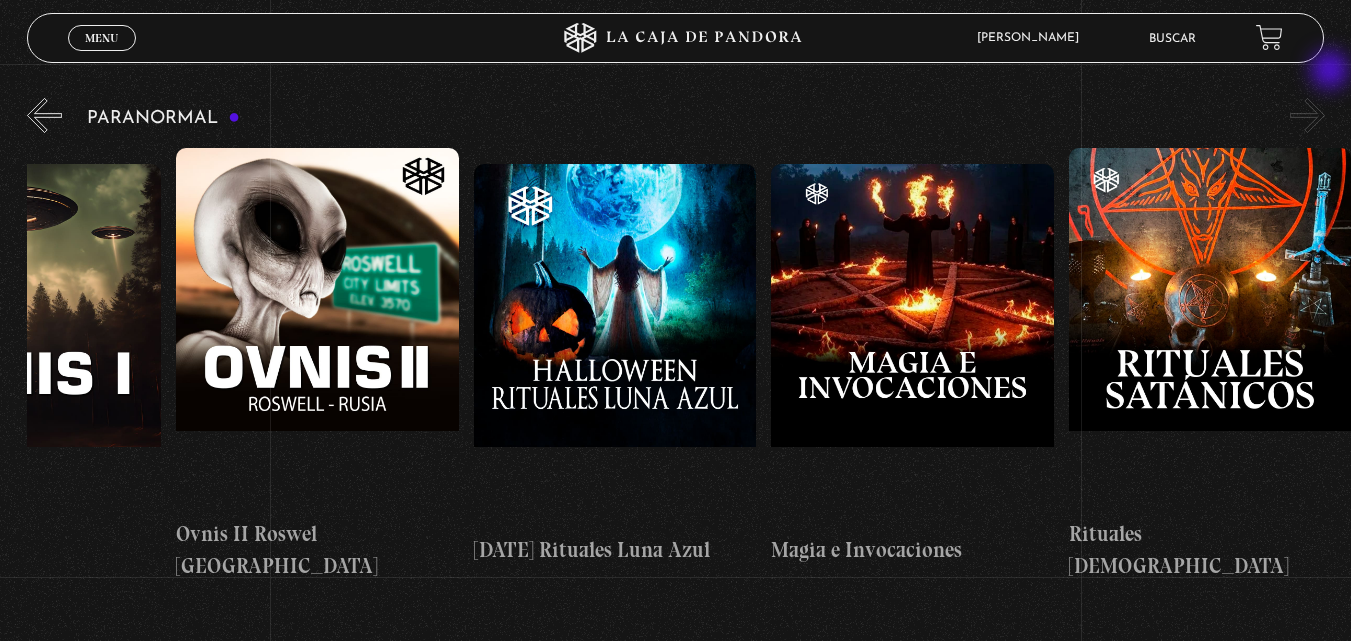 click on "»" at bounding box center (1307, 115) 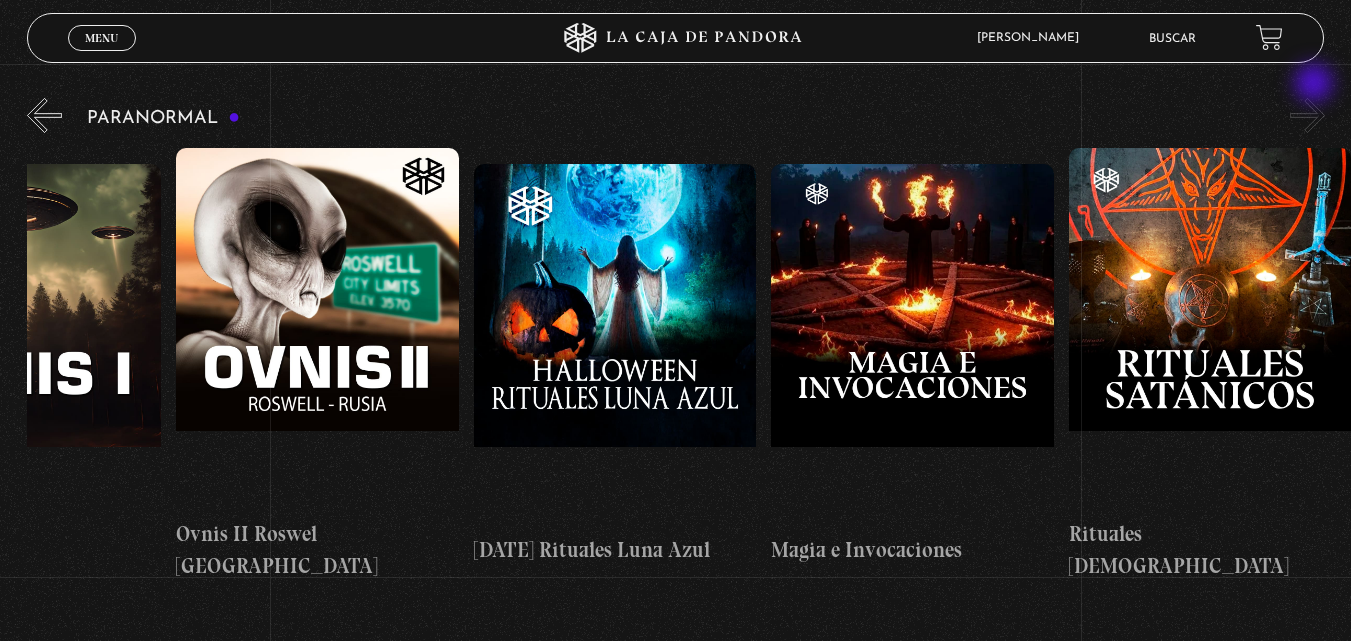 click on "»" at bounding box center (1307, 115) 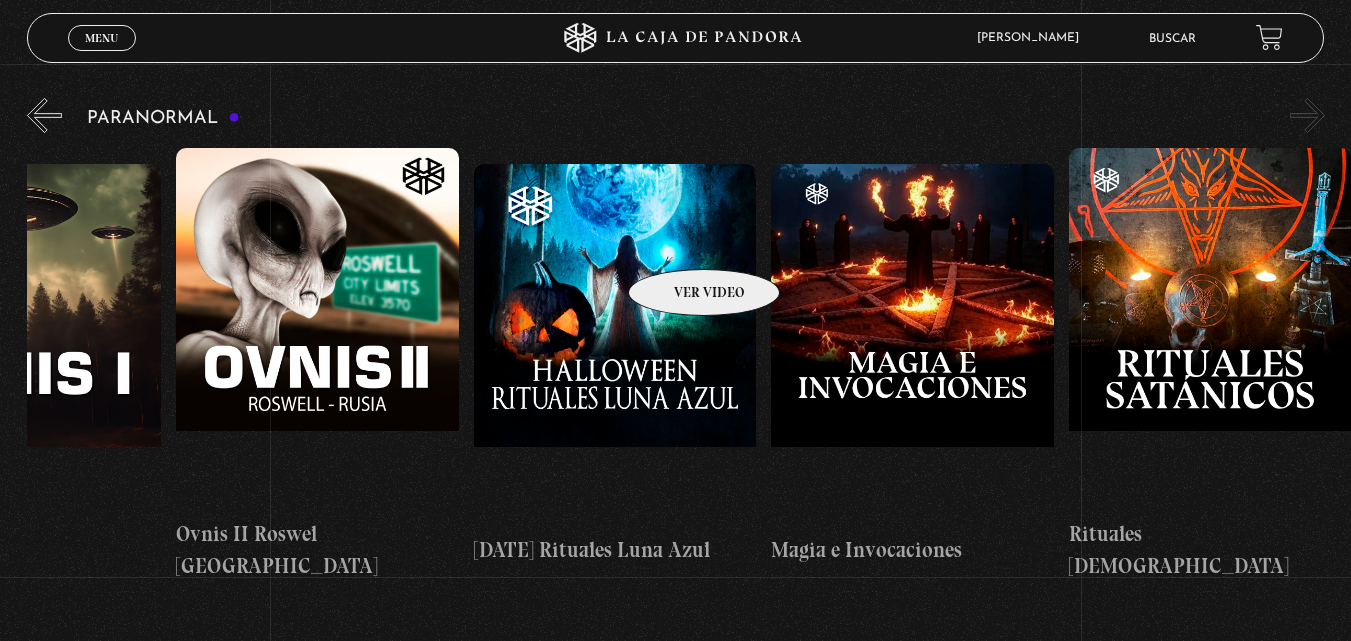 click at bounding box center (615, 344) 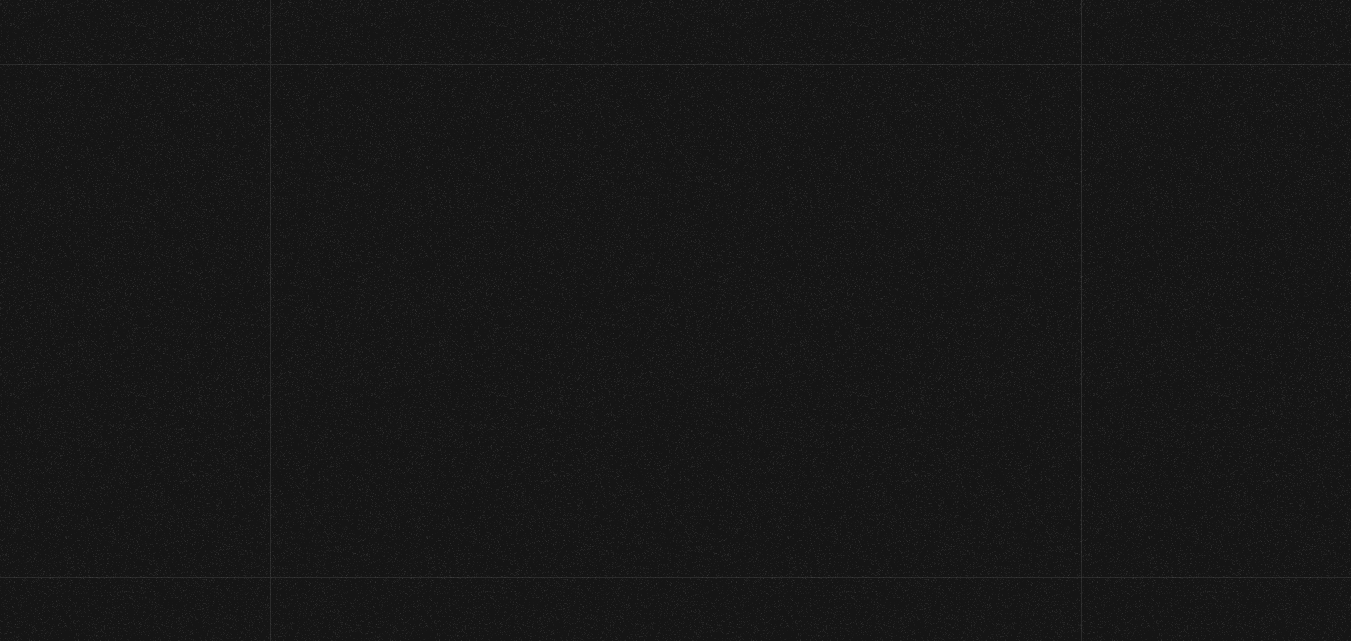 scroll, scrollTop: 0, scrollLeft: 0, axis: both 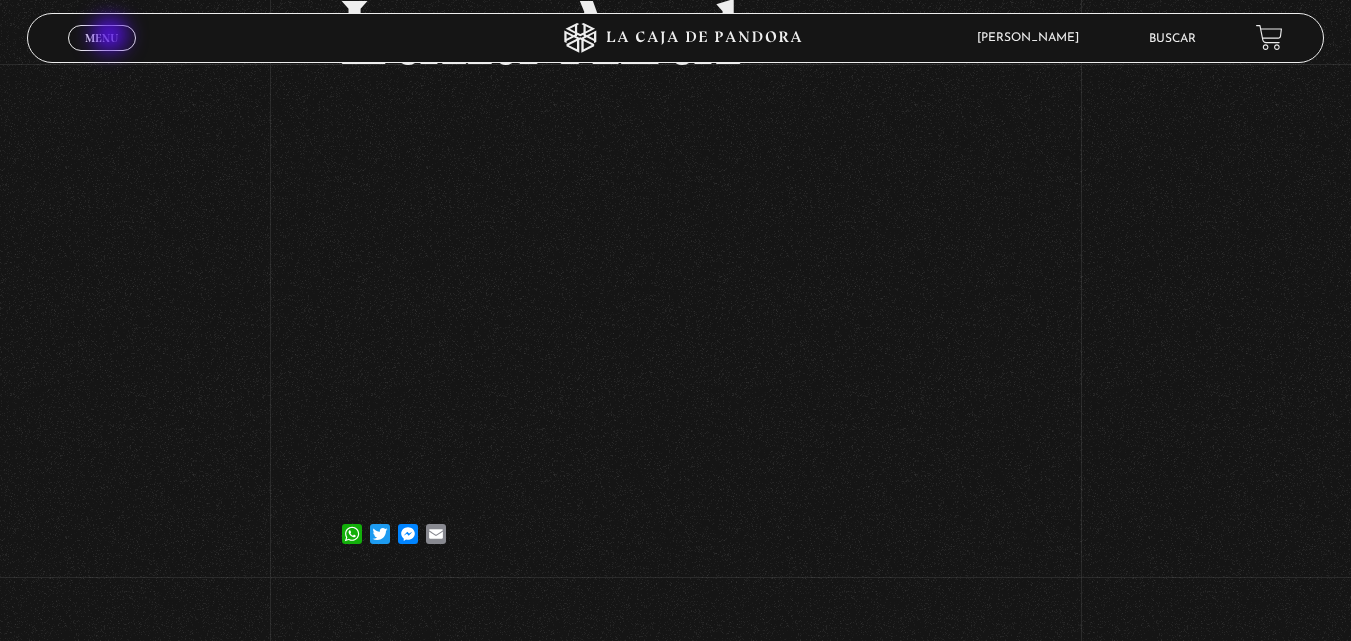 click on "Menu" at bounding box center [101, 38] 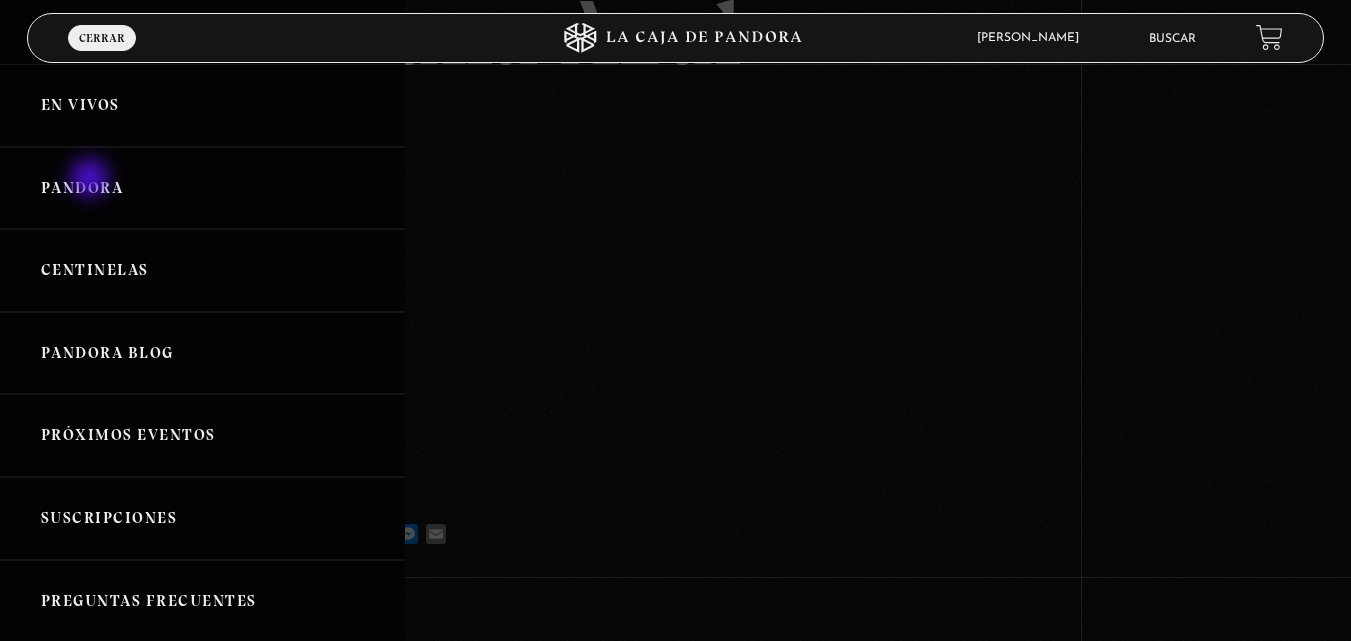 click on "Pandora" at bounding box center (202, 188) 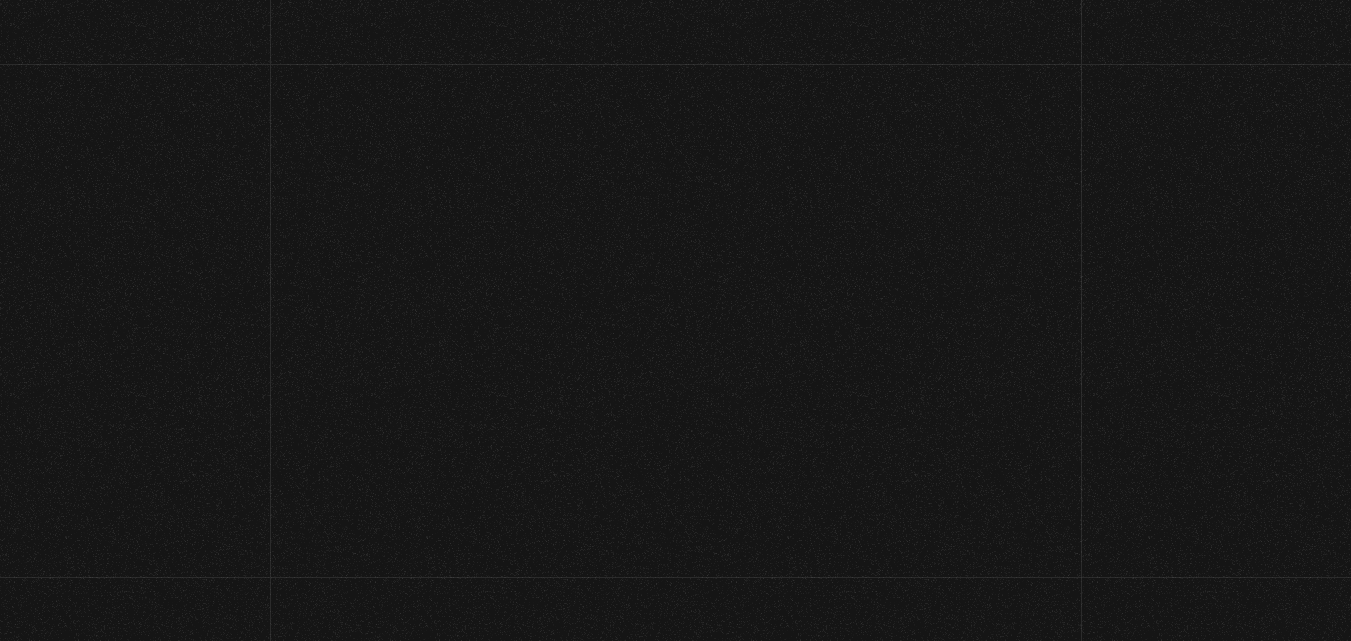scroll, scrollTop: 0, scrollLeft: 0, axis: both 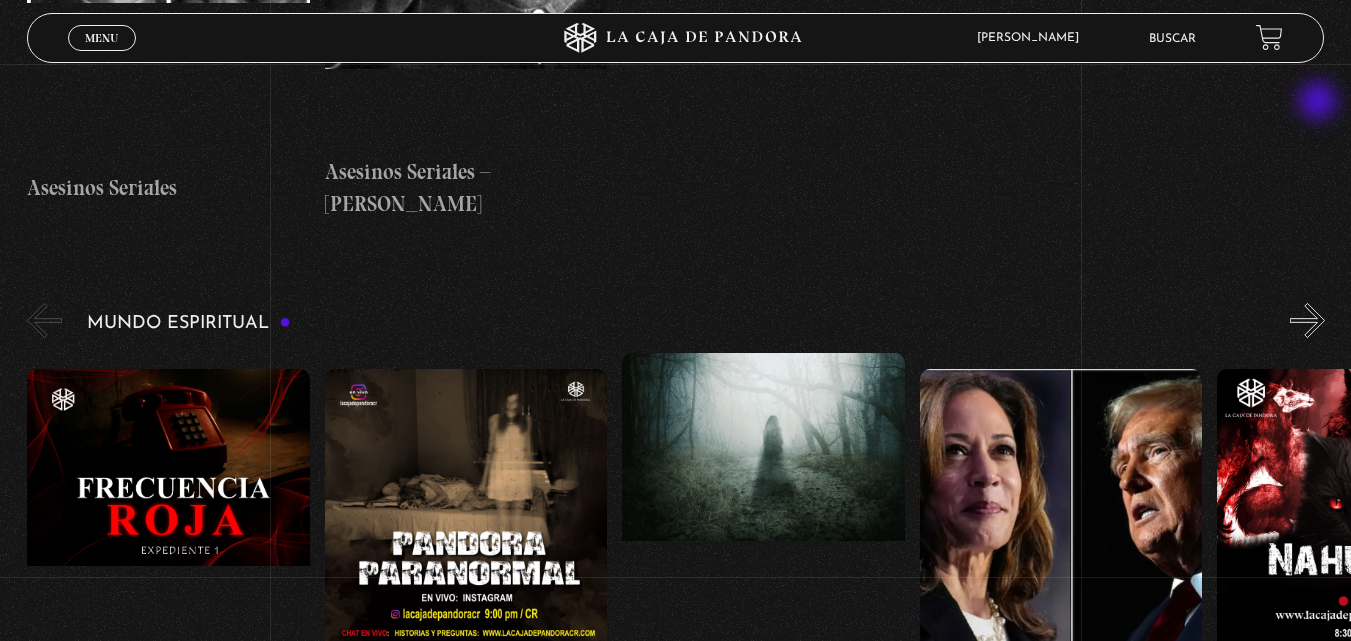 click on "»" at bounding box center [1307, 320] 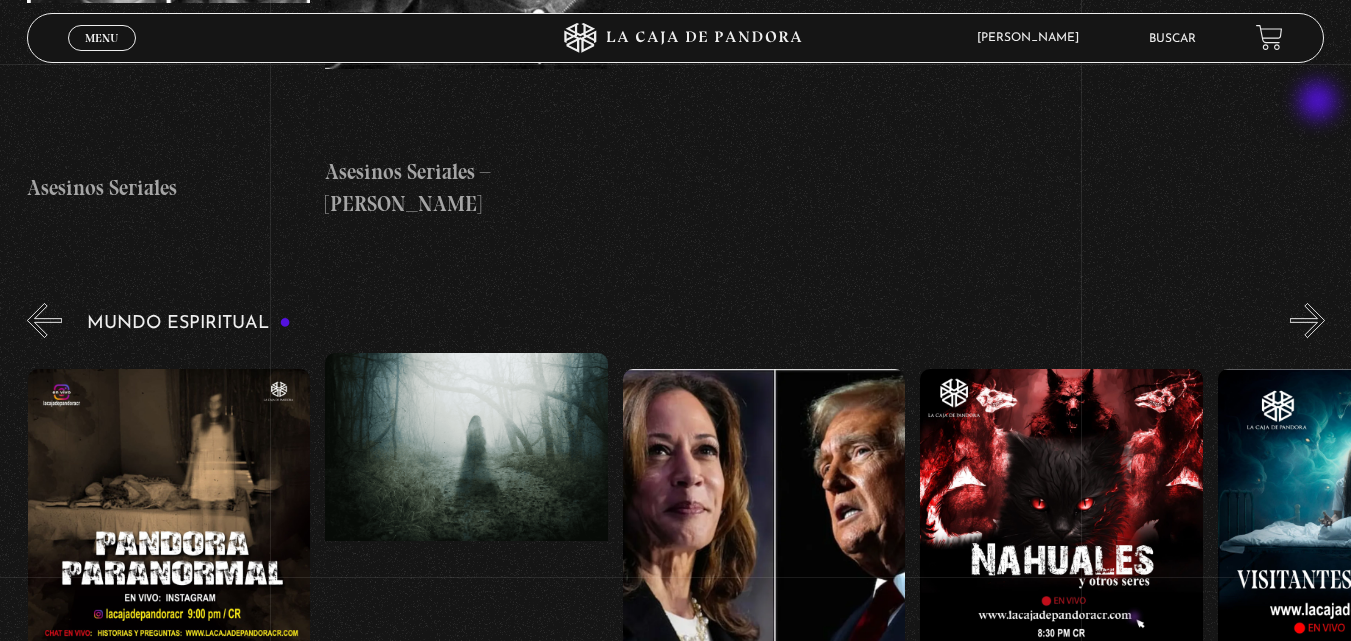 scroll, scrollTop: 0, scrollLeft: 298, axis: horizontal 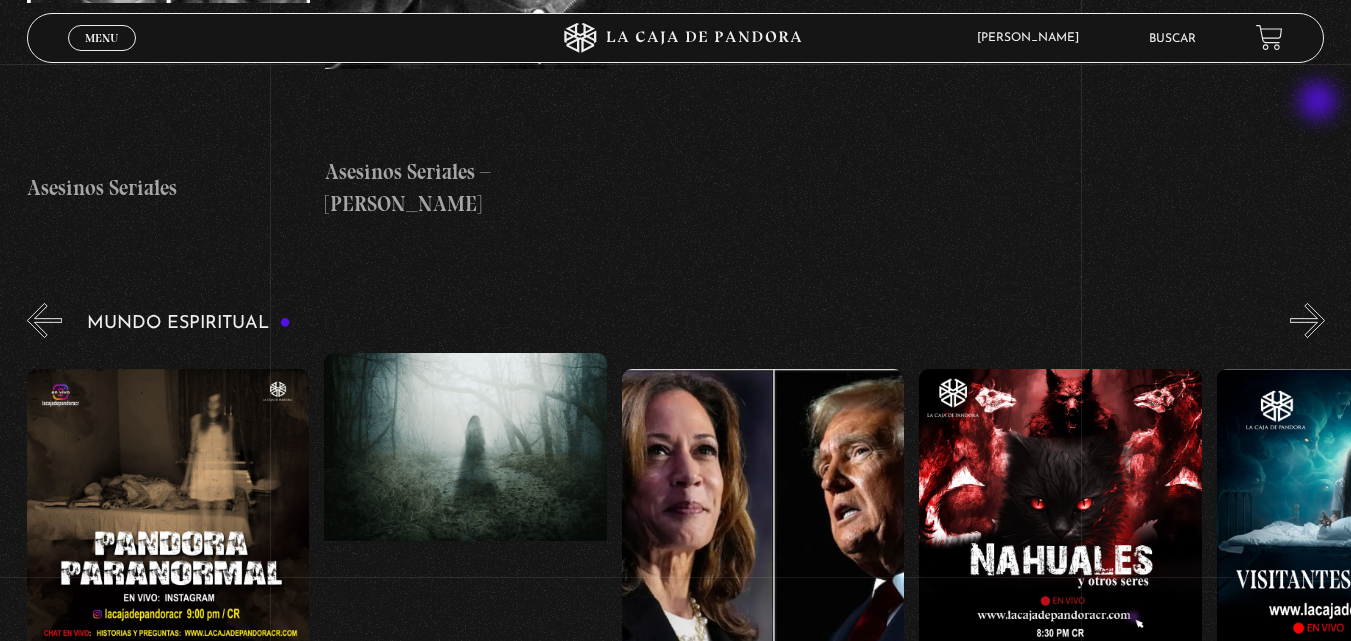 click on "»" at bounding box center [1307, 320] 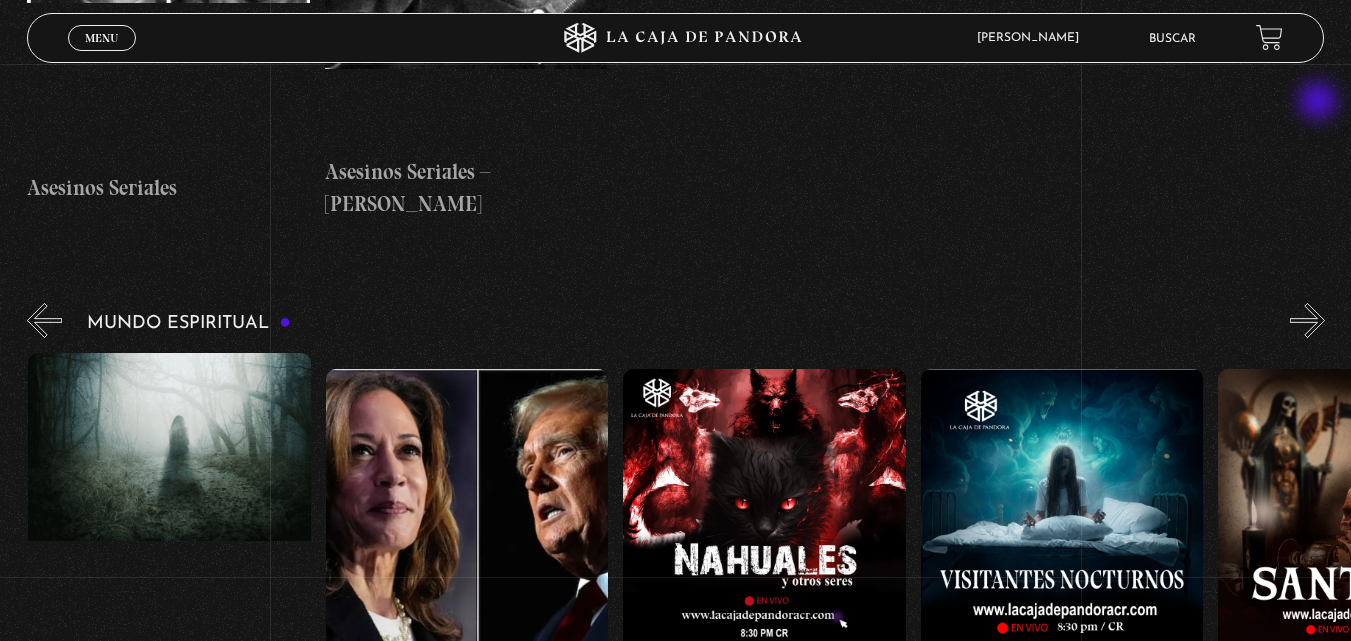 click on "»" at bounding box center (1307, 320) 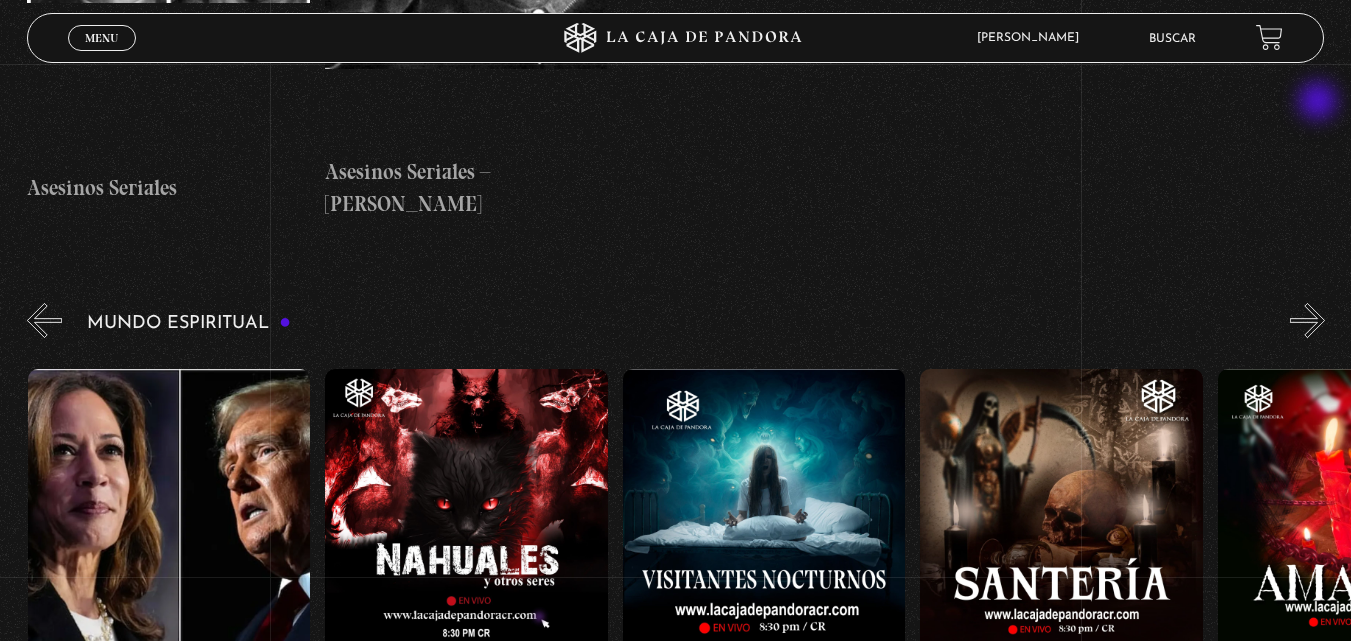 click on "»" at bounding box center [1307, 320] 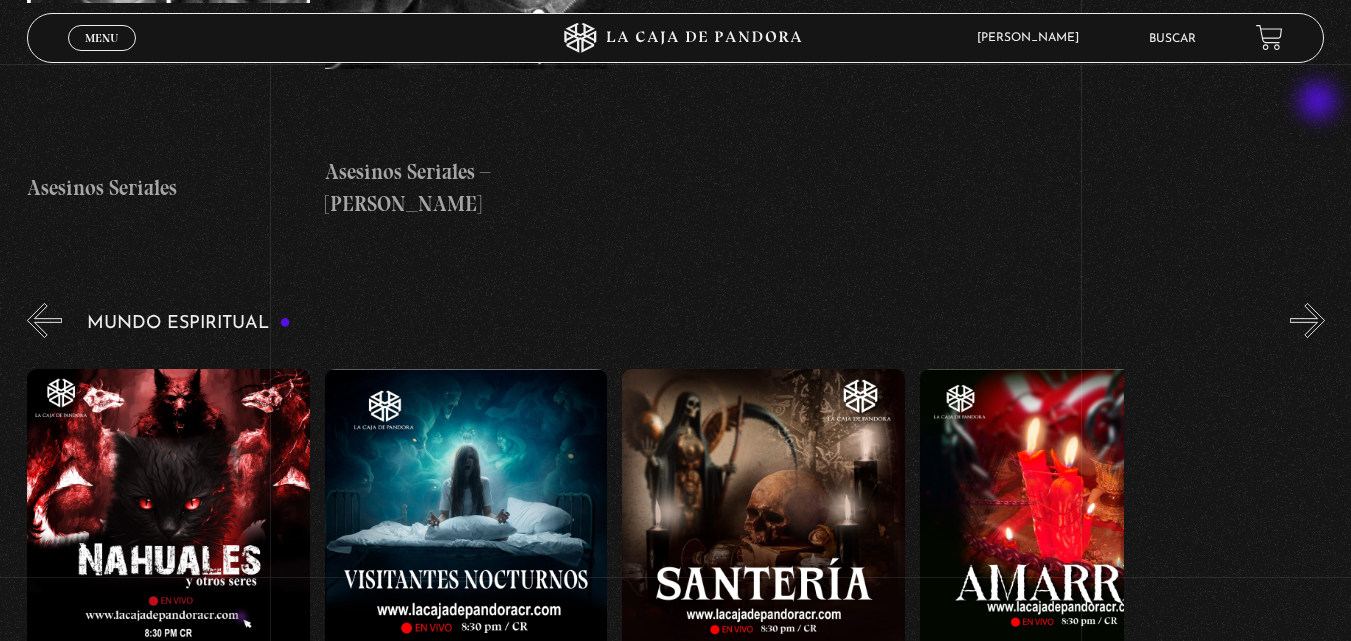 click on "»" at bounding box center [1307, 320] 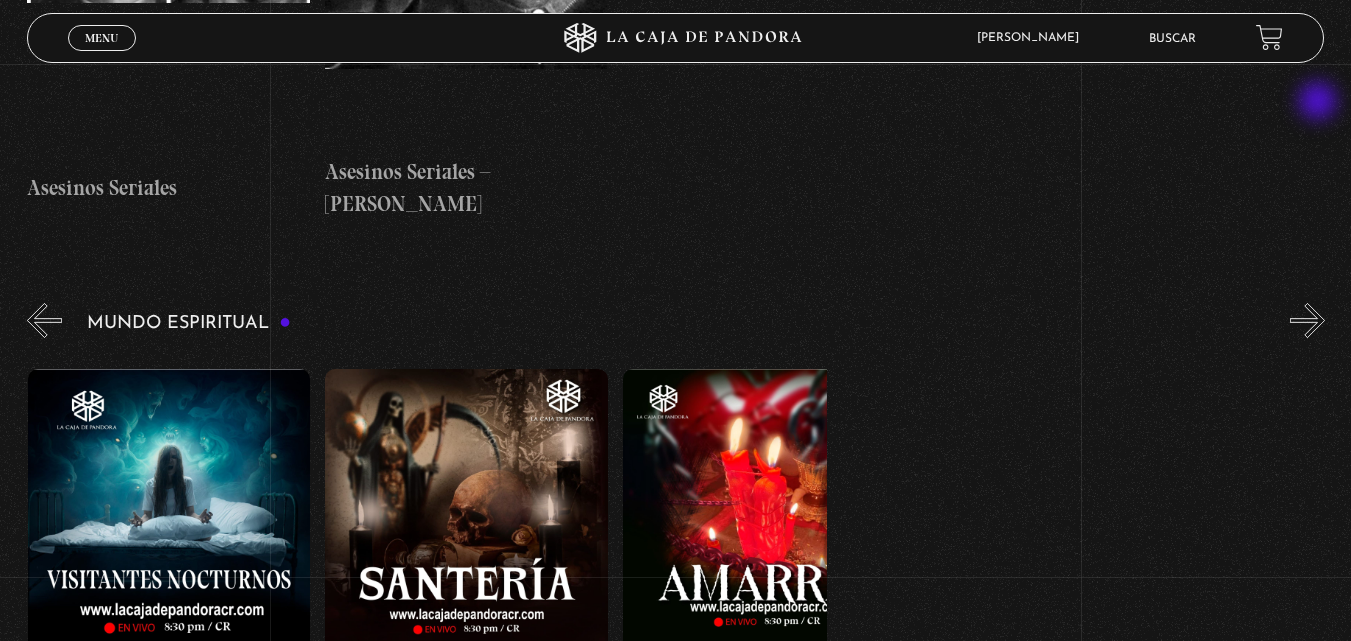 click on "»" at bounding box center [1307, 320] 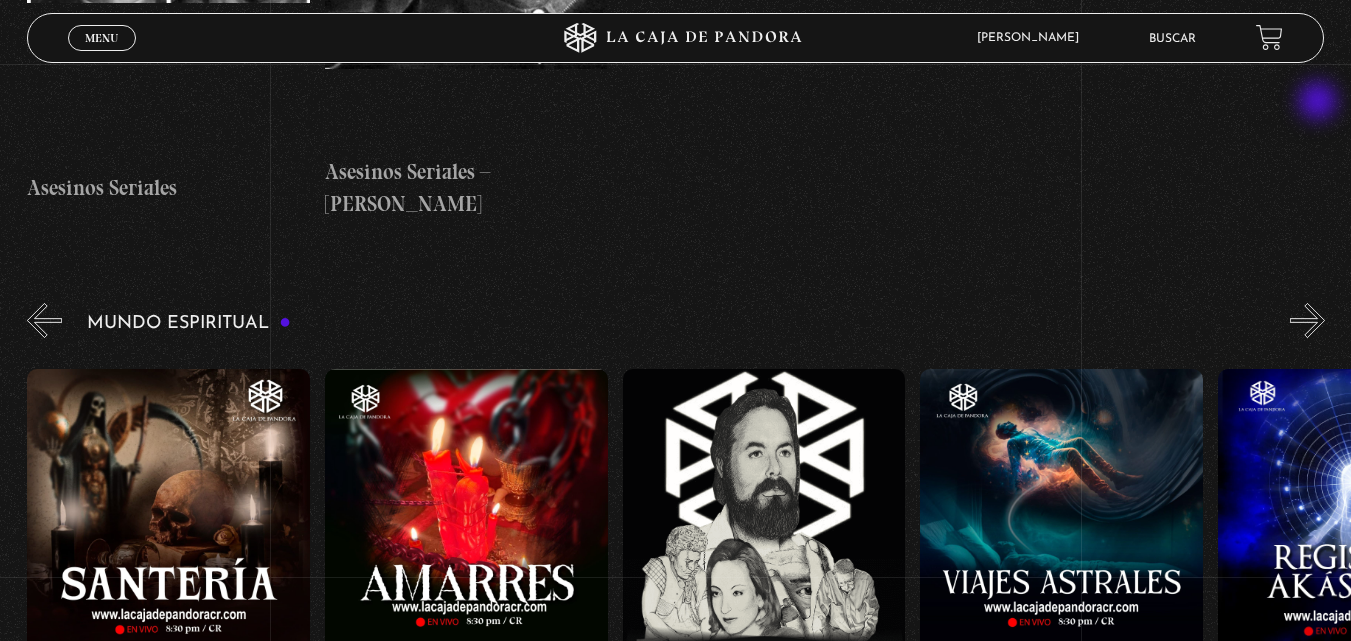 click on "»" at bounding box center [1307, 320] 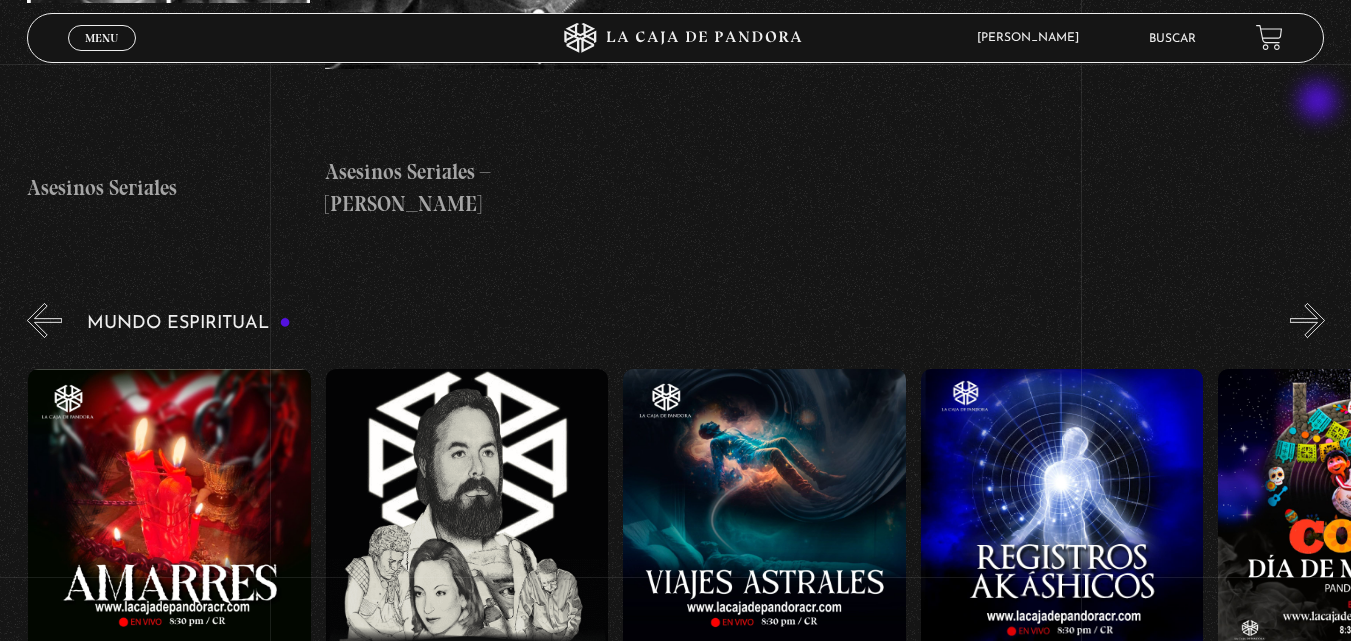 click on "»" at bounding box center (1307, 320) 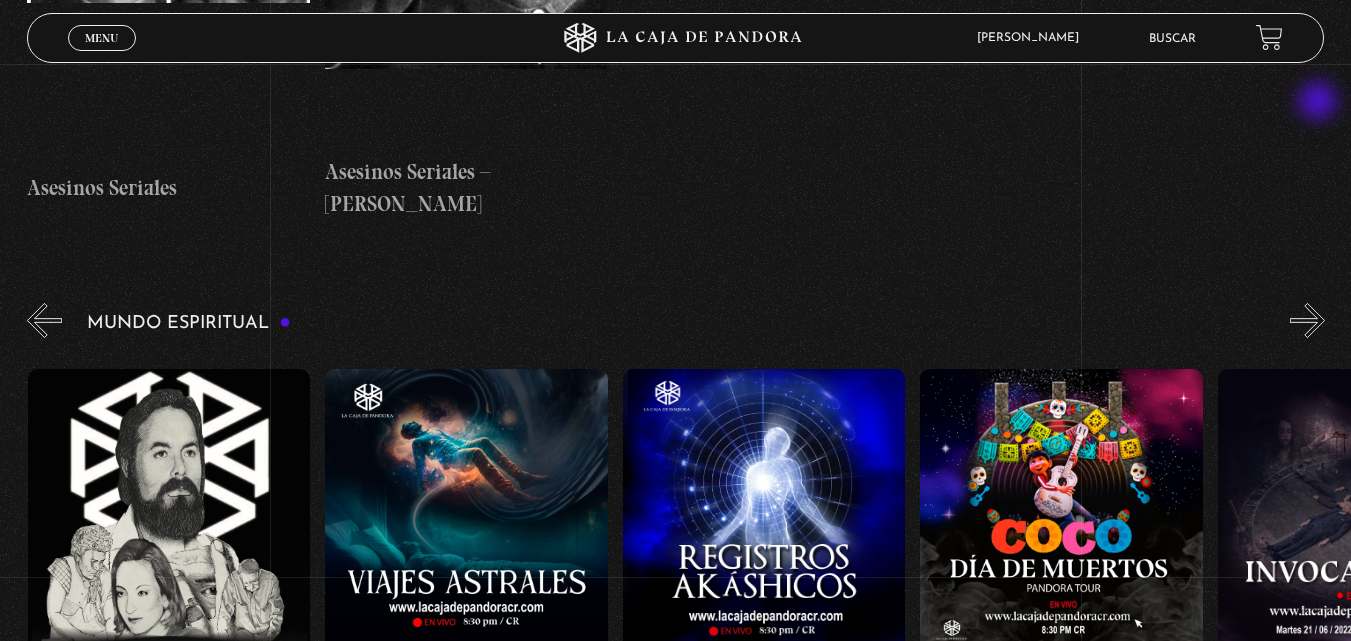 click on "»" at bounding box center (1307, 320) 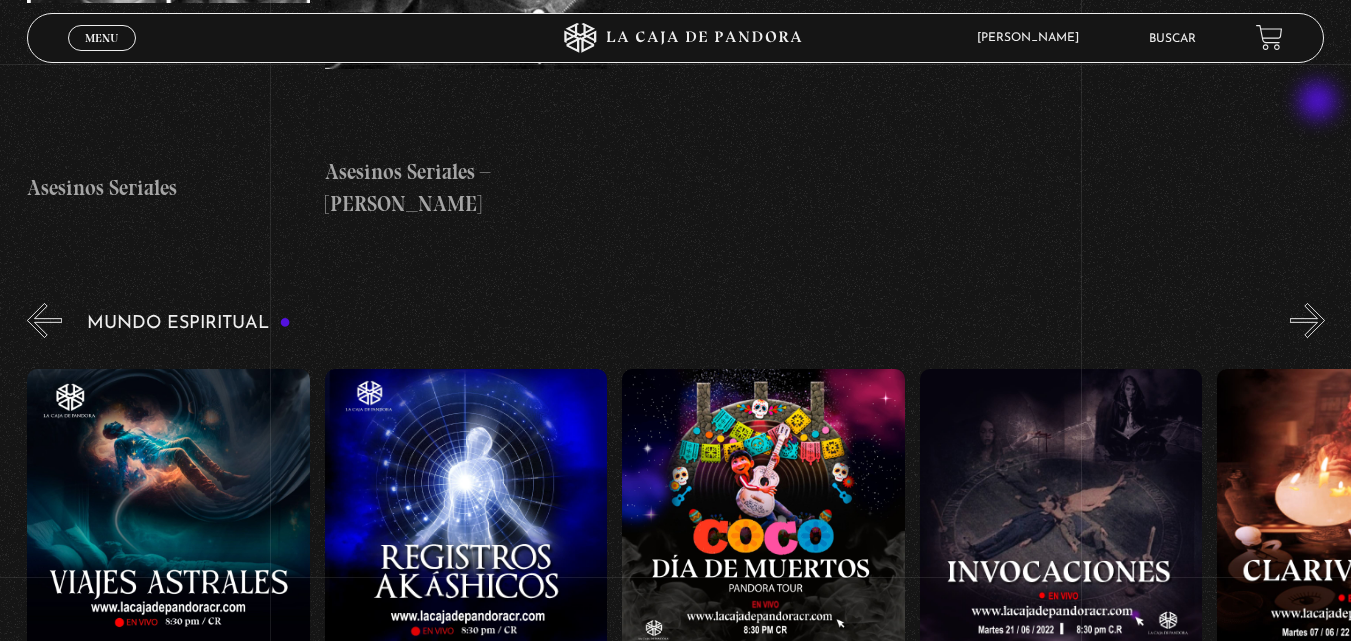 click on "»" at bounding box center [1307, 320] 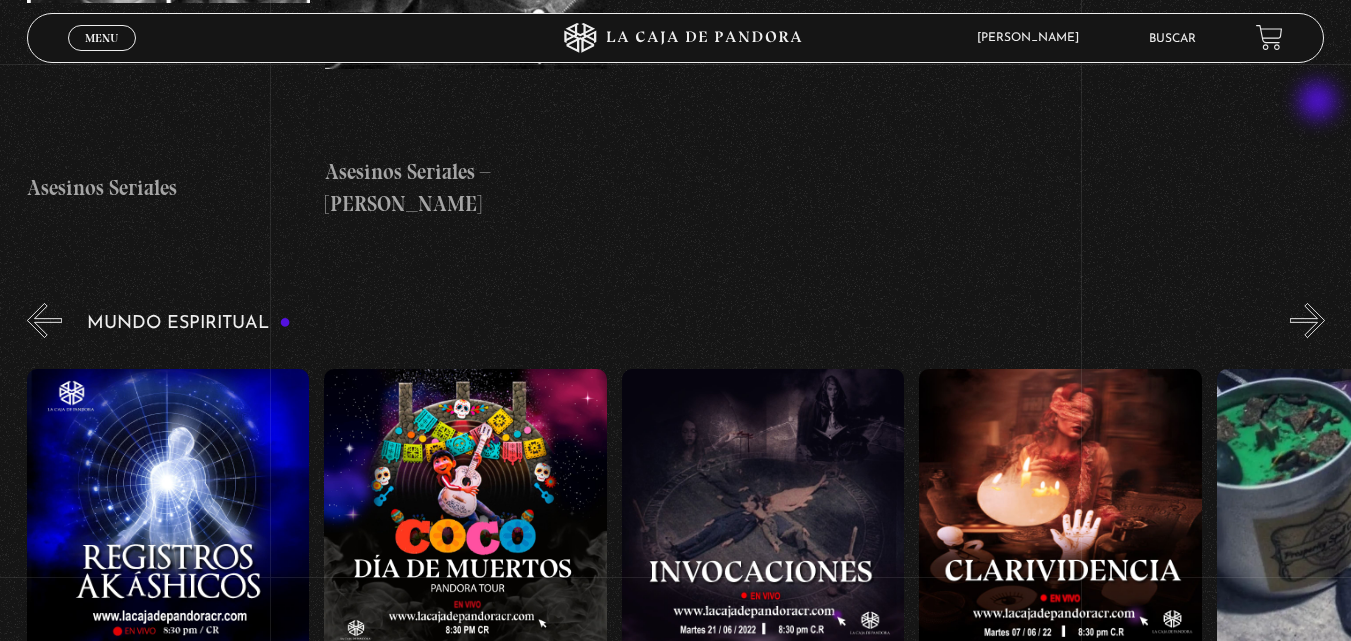 click on "»" at bounding box center (1307, 320) 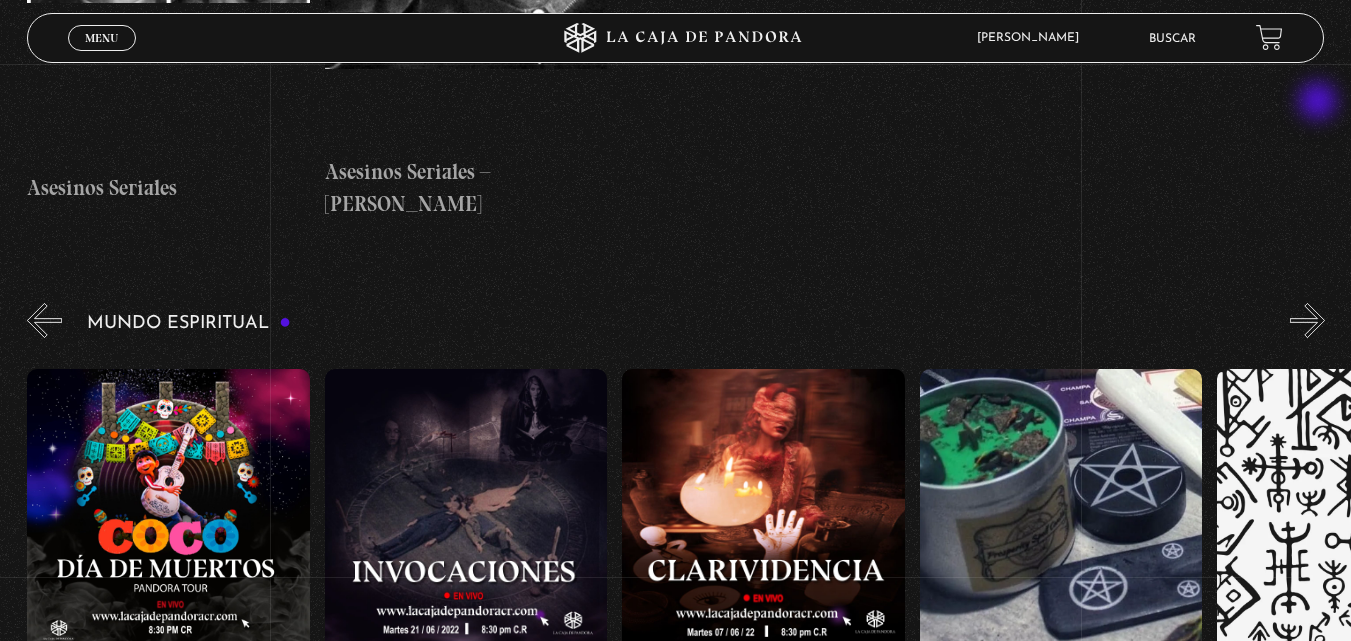 click on "»" at bounding box center (1307, 320) 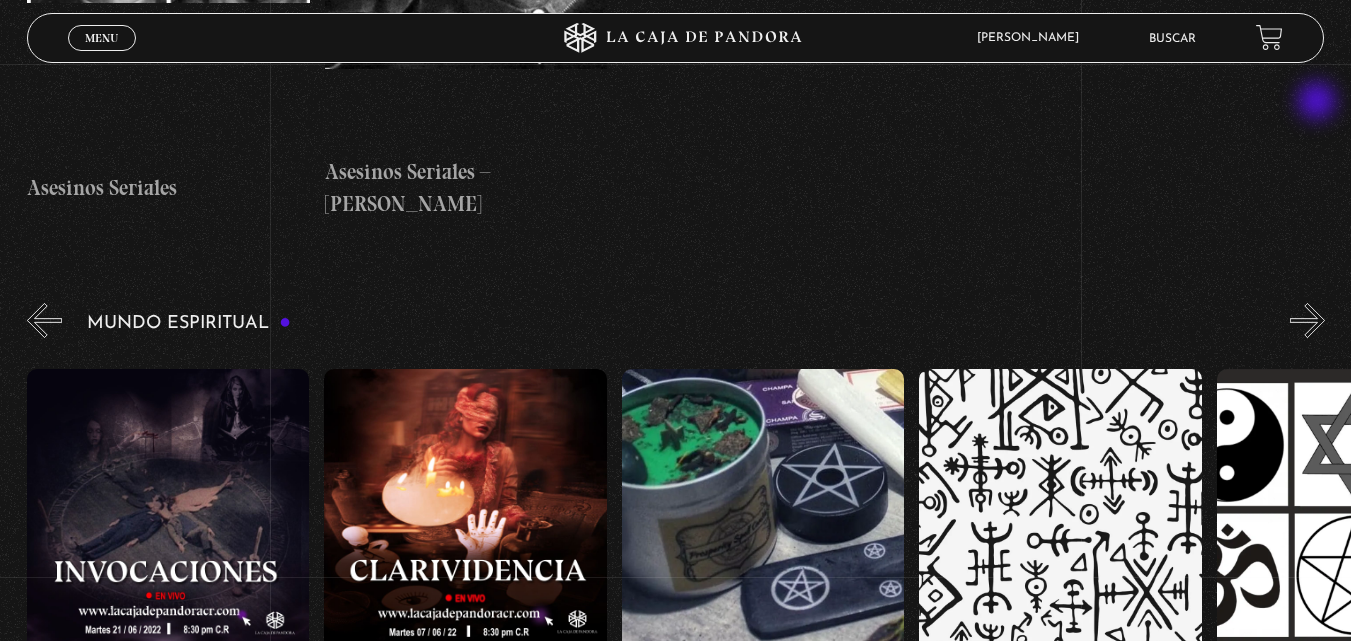click on "»" at bounding box center [1307, 320] 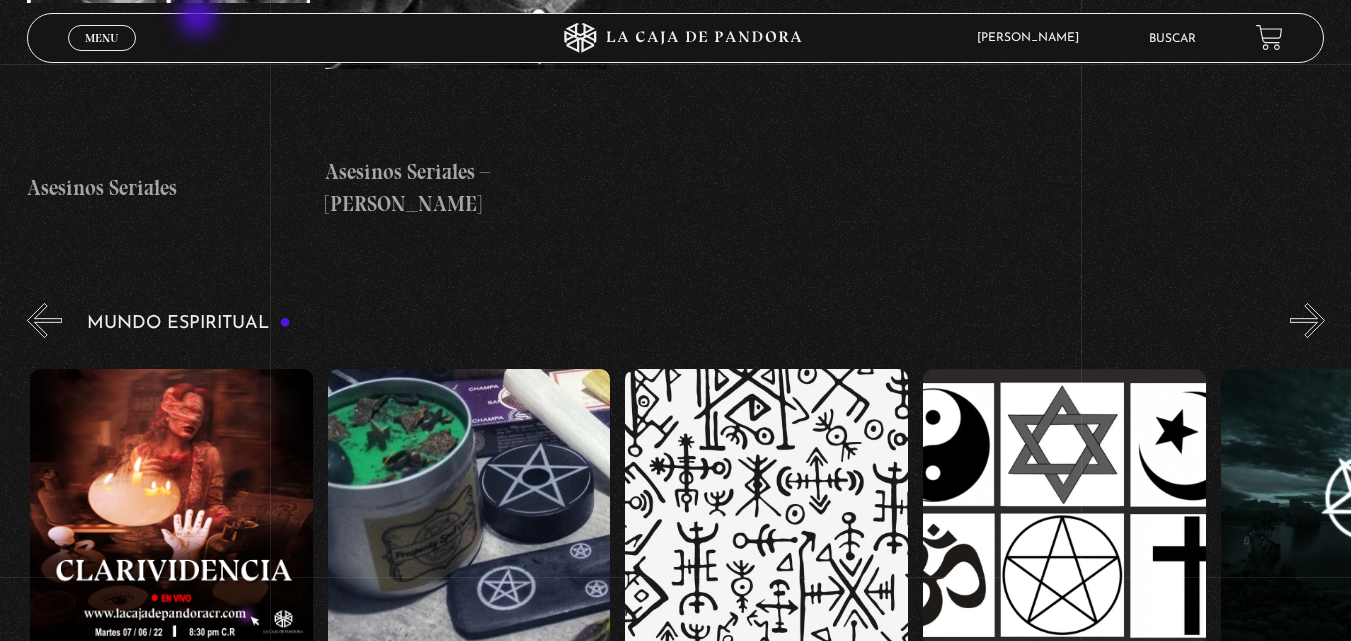 scroll, scrollTop: 0, scrollLeft: 3868, axis: horizontal 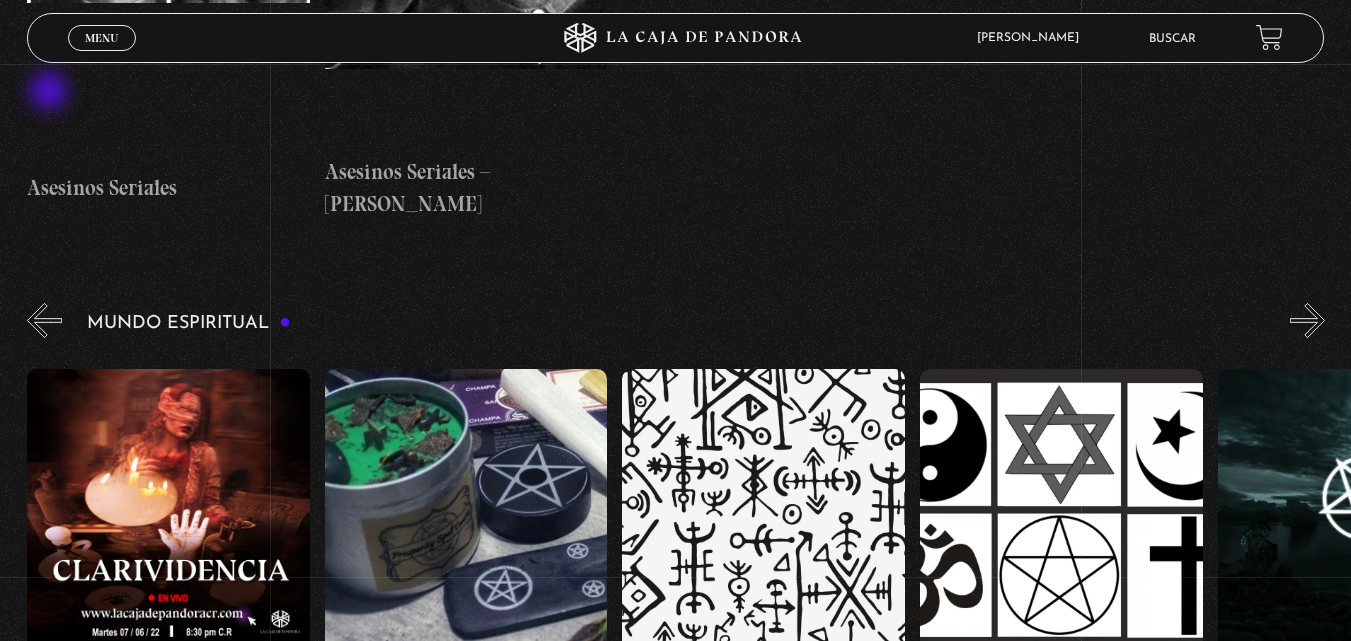 click on "«" at bounding box center (44, 320) 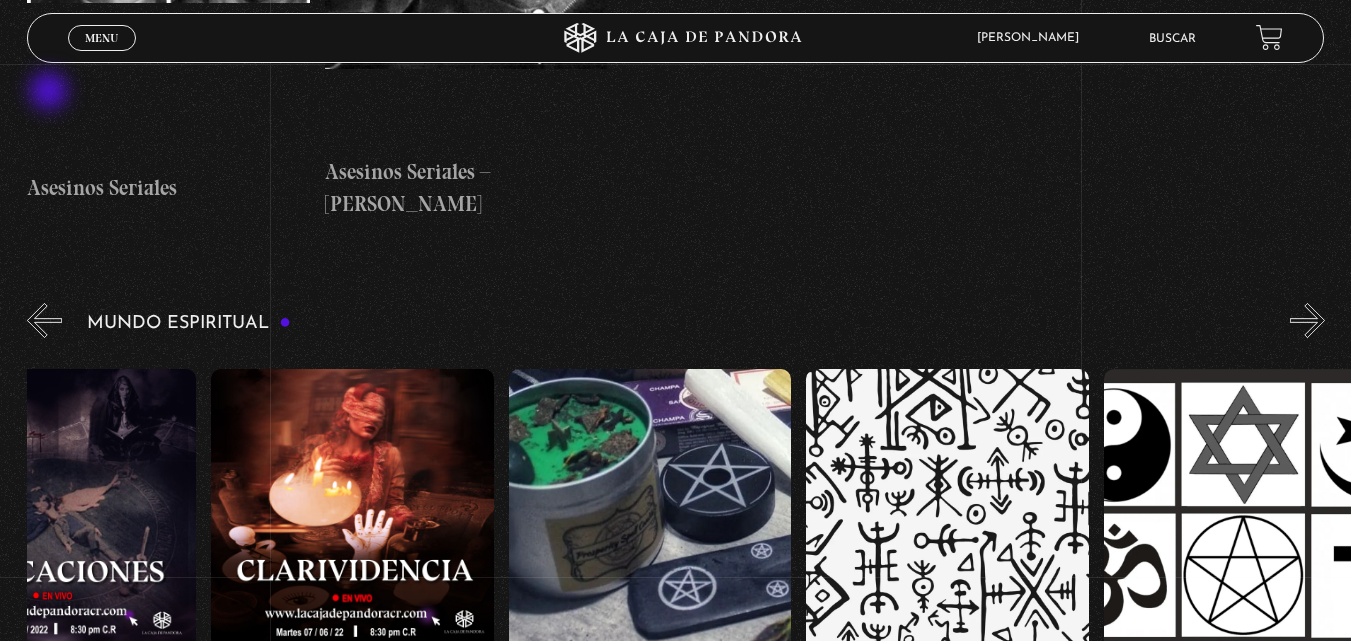 click on "«" at bounding box center [44, 320] 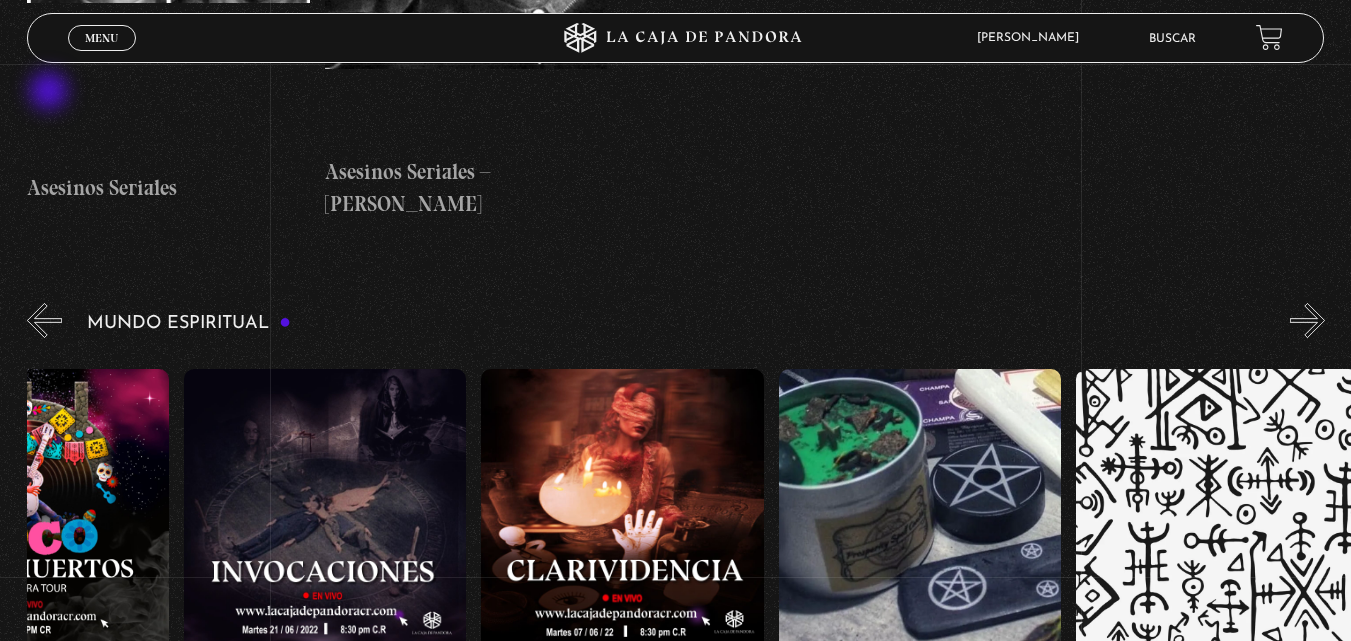 click on "«" at bounding box center (44, 320) 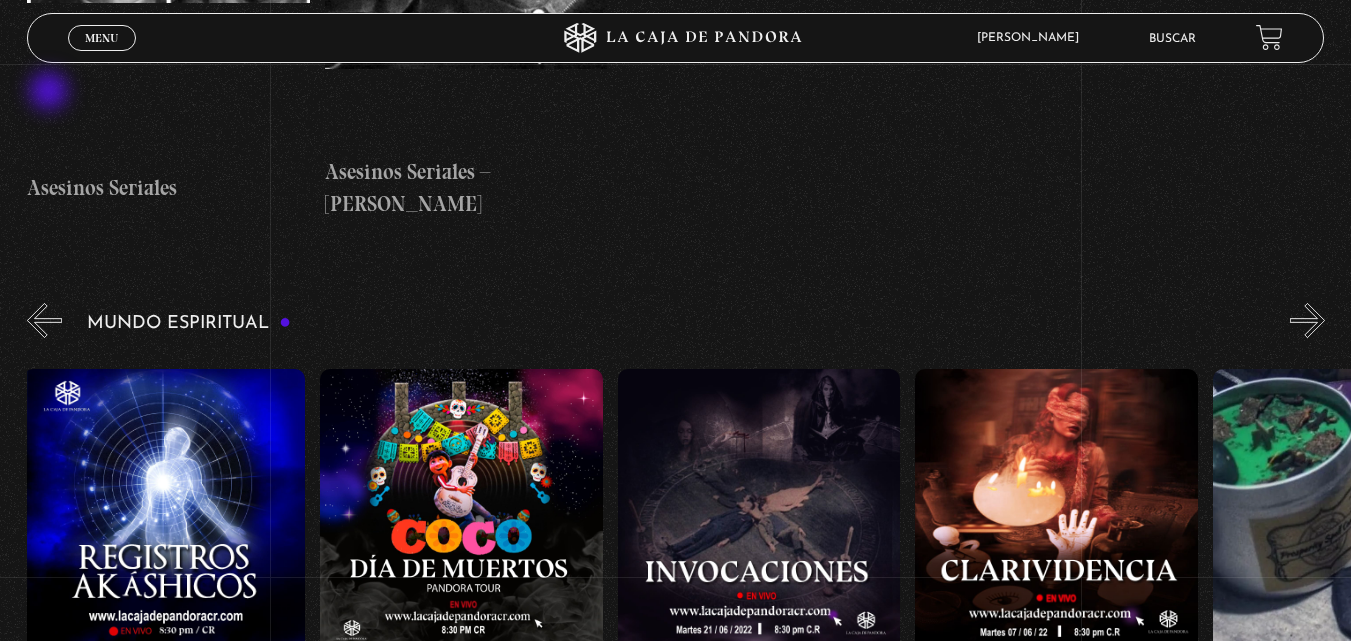 click on "«" at bounding box center (44, 320) 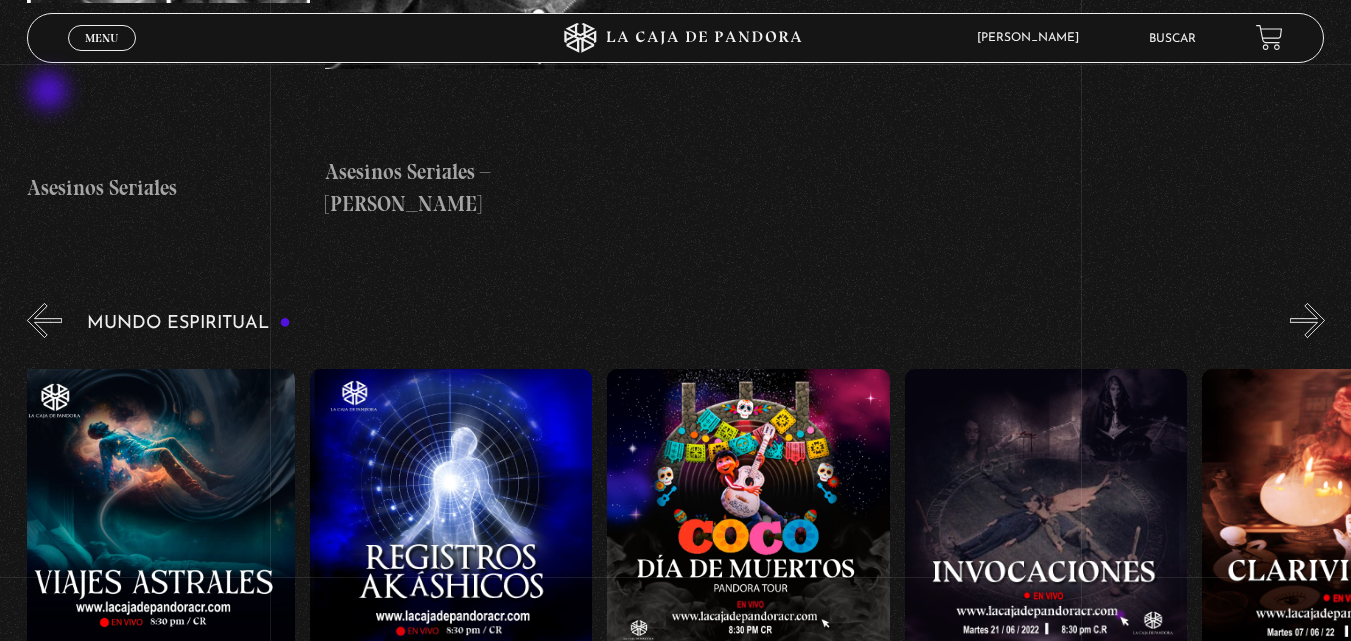 click on "«" at bounding box center (44, 320) 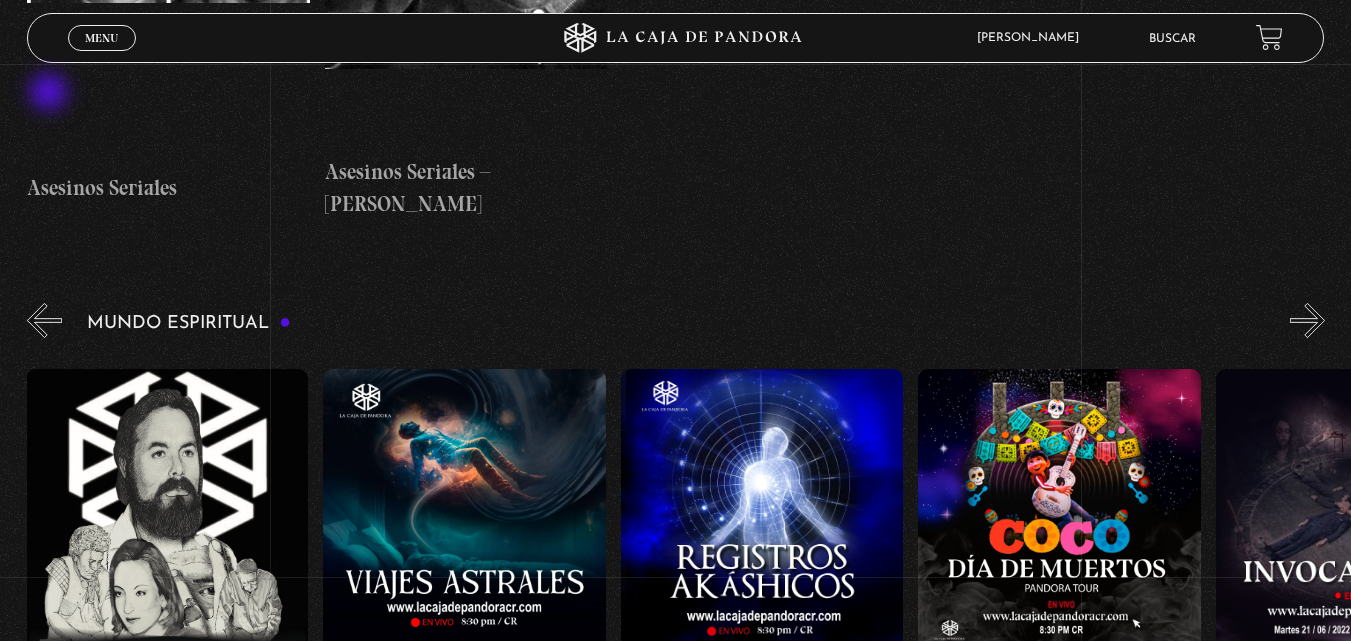 click on "«" at bounding box center (44, 320) 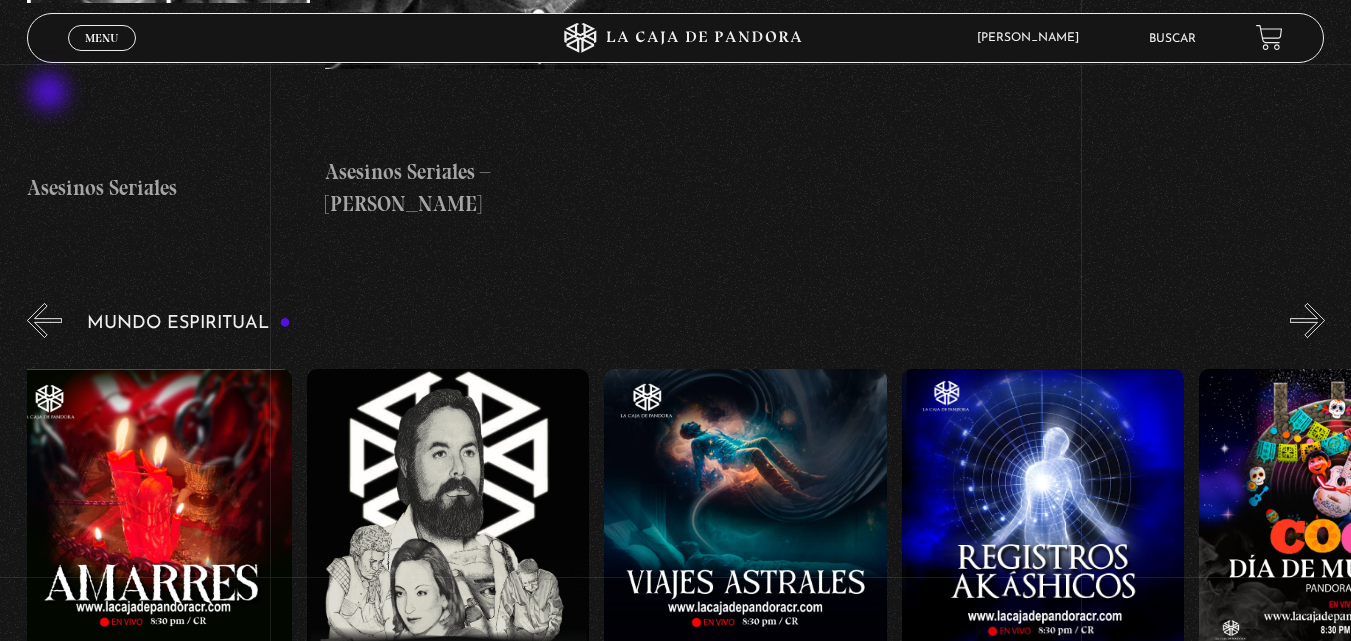 click on "«" at bounding box center (44, 320) 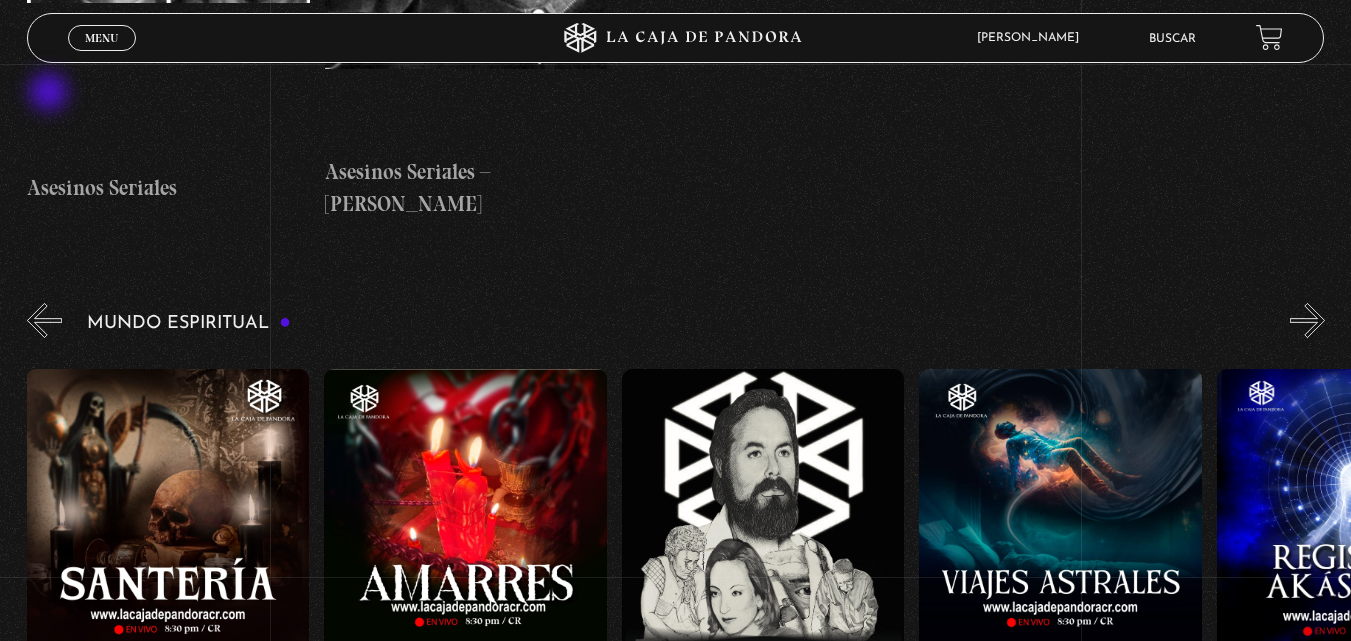 click on "«" at bounding box center (44, 320) 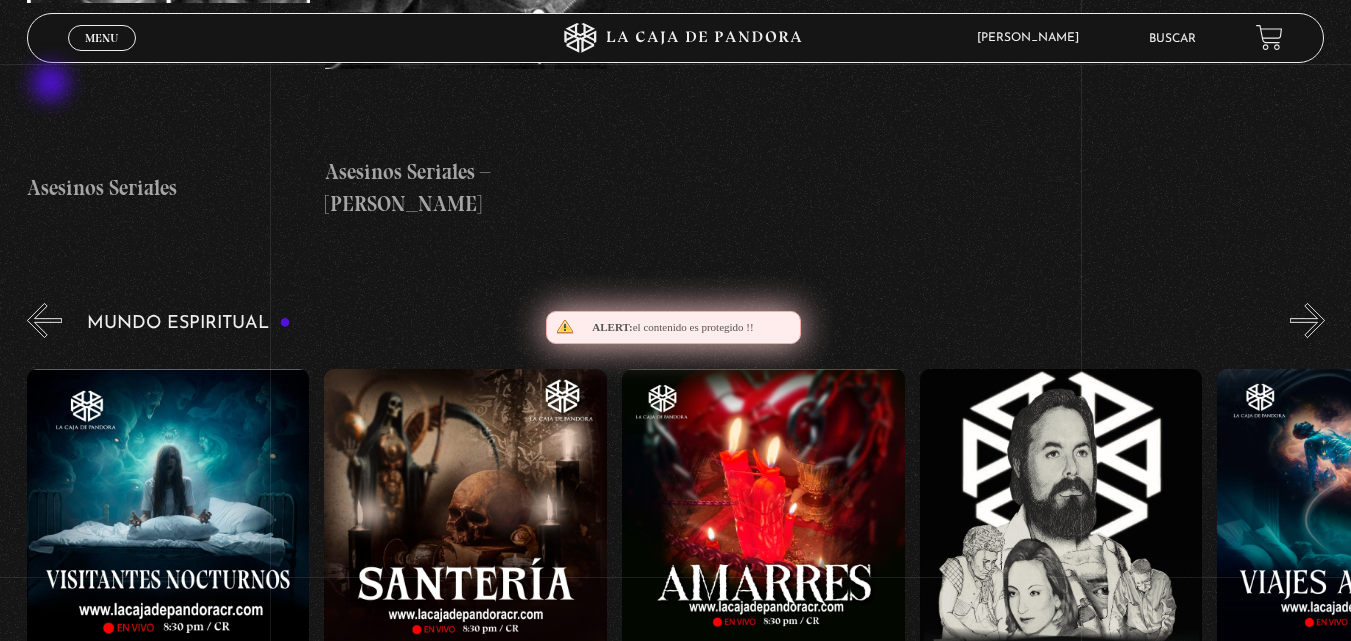 click on "«" at bounding box center (44, 320) 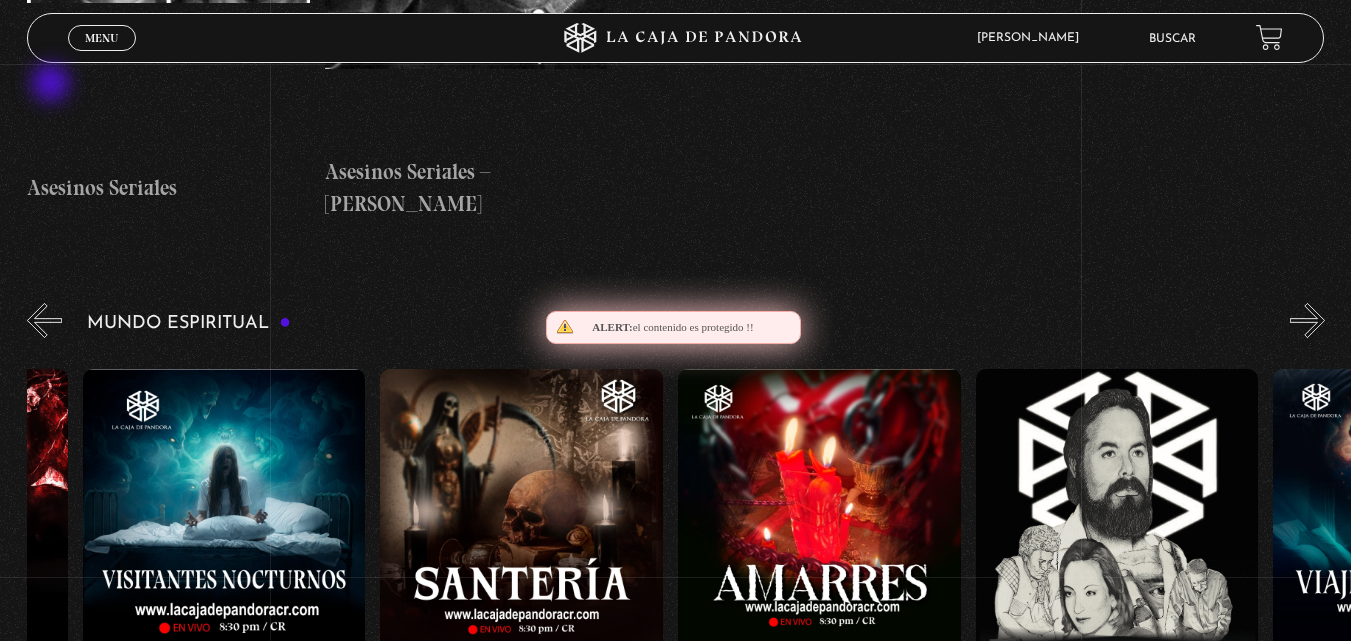 click on "«" at bounding box center (44, 320) 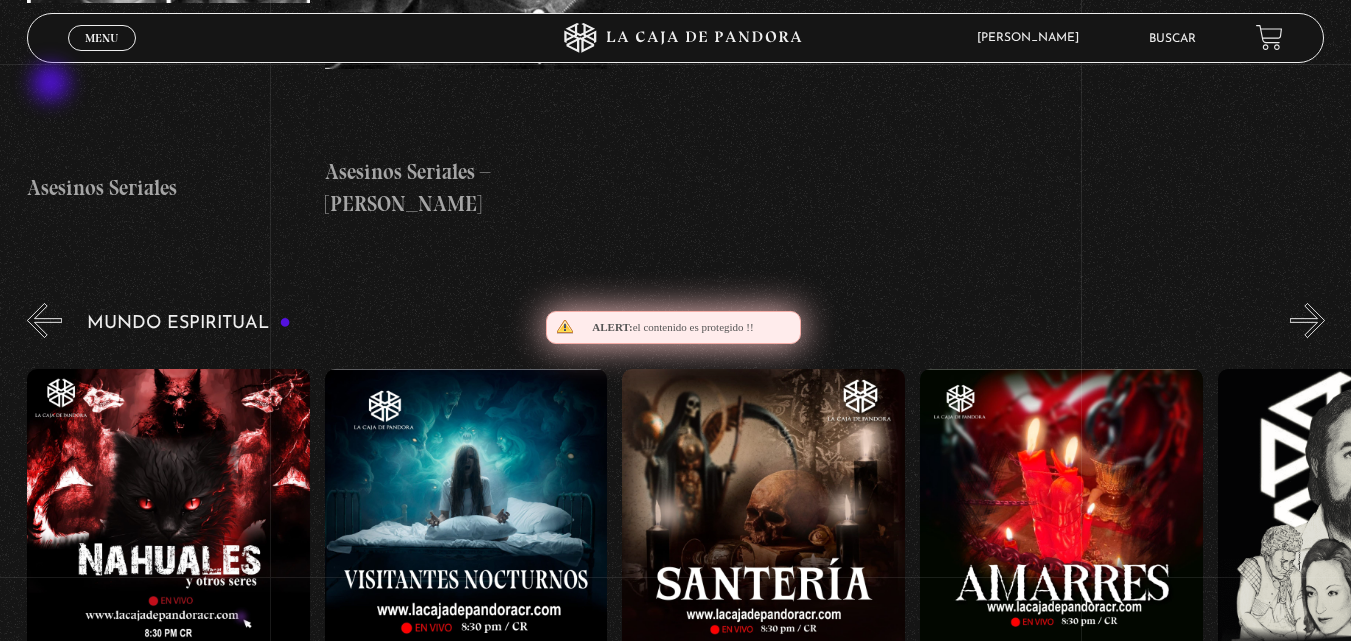 click on "«" at bounding box center [44, 320] 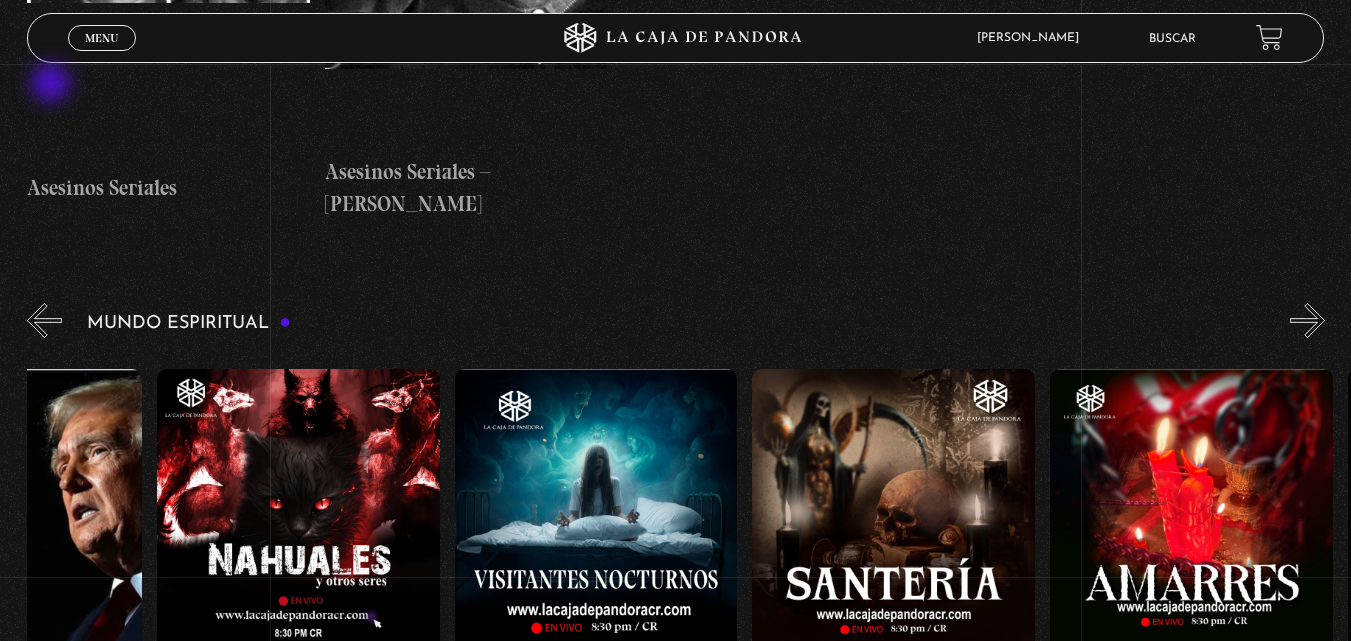 click on "«" at bounding box center (44, 320) 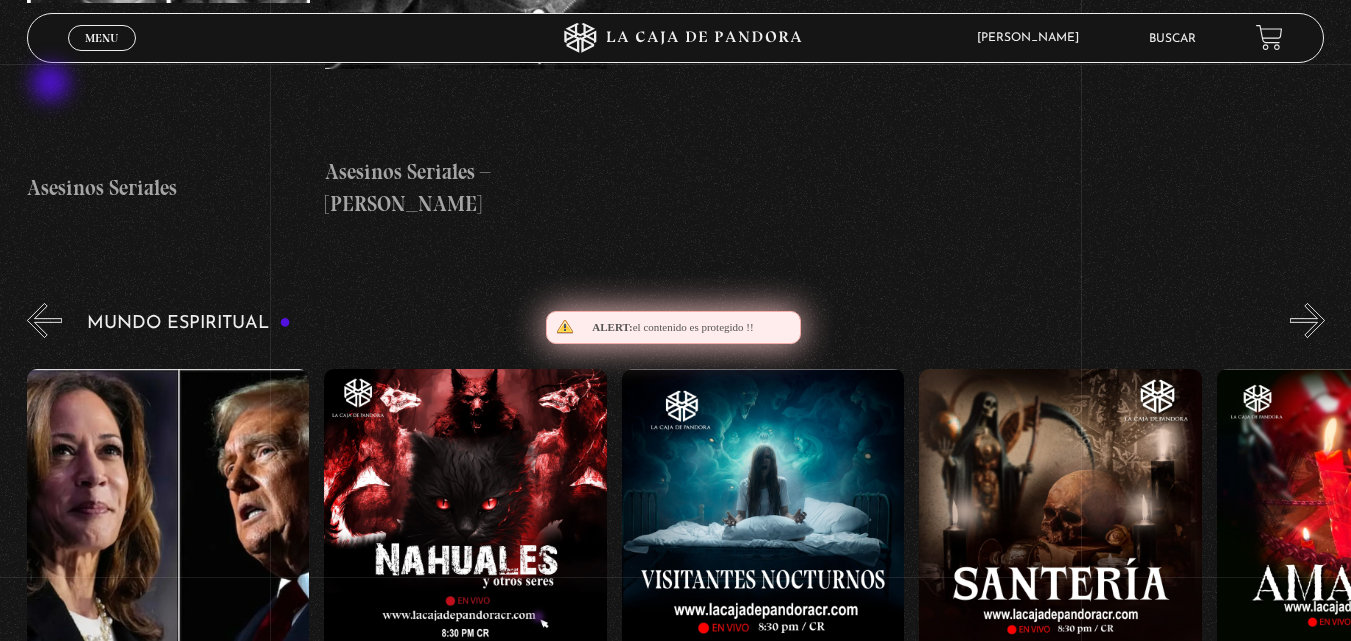 click on "«" at bounding box center [44, 320] 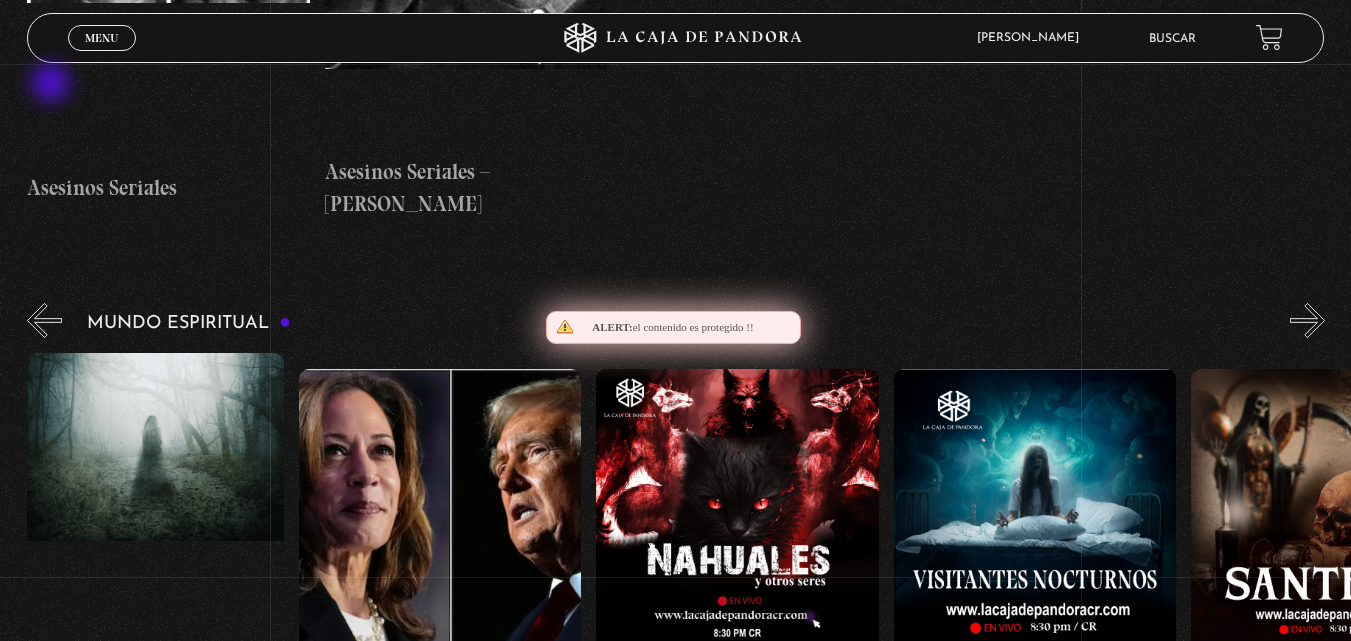 click on "«" at bounding box center (44, 320) 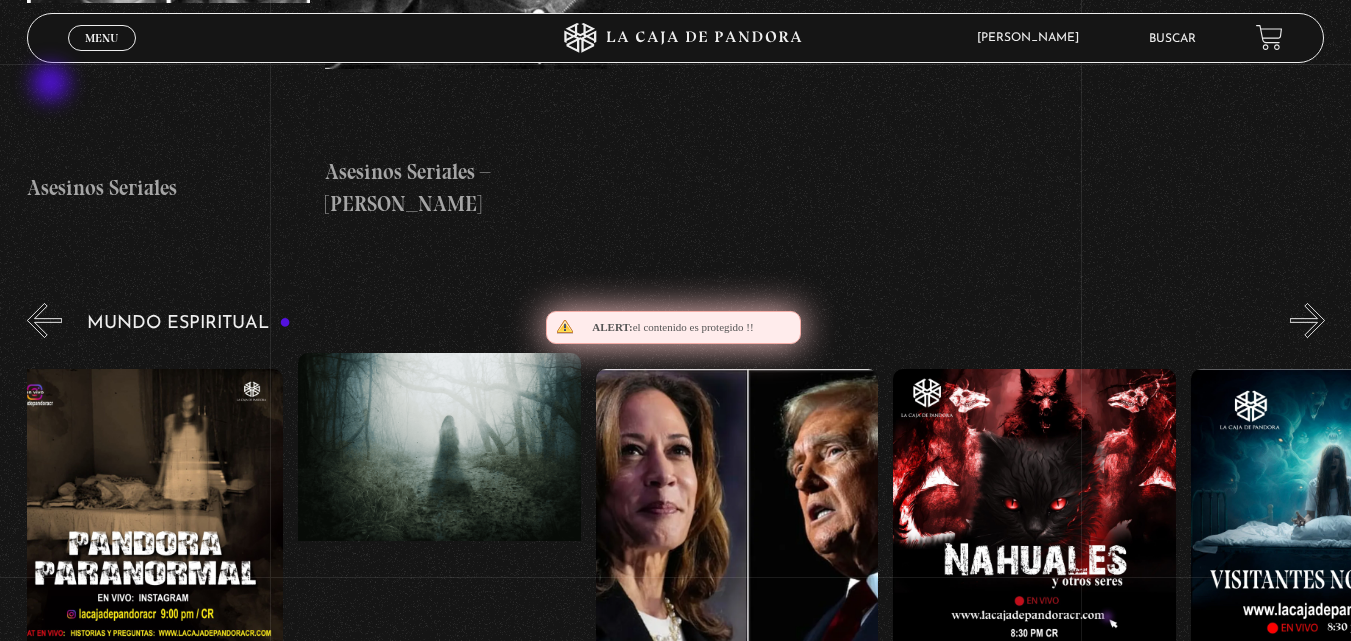click on "«" at bounding box center (44, 320) 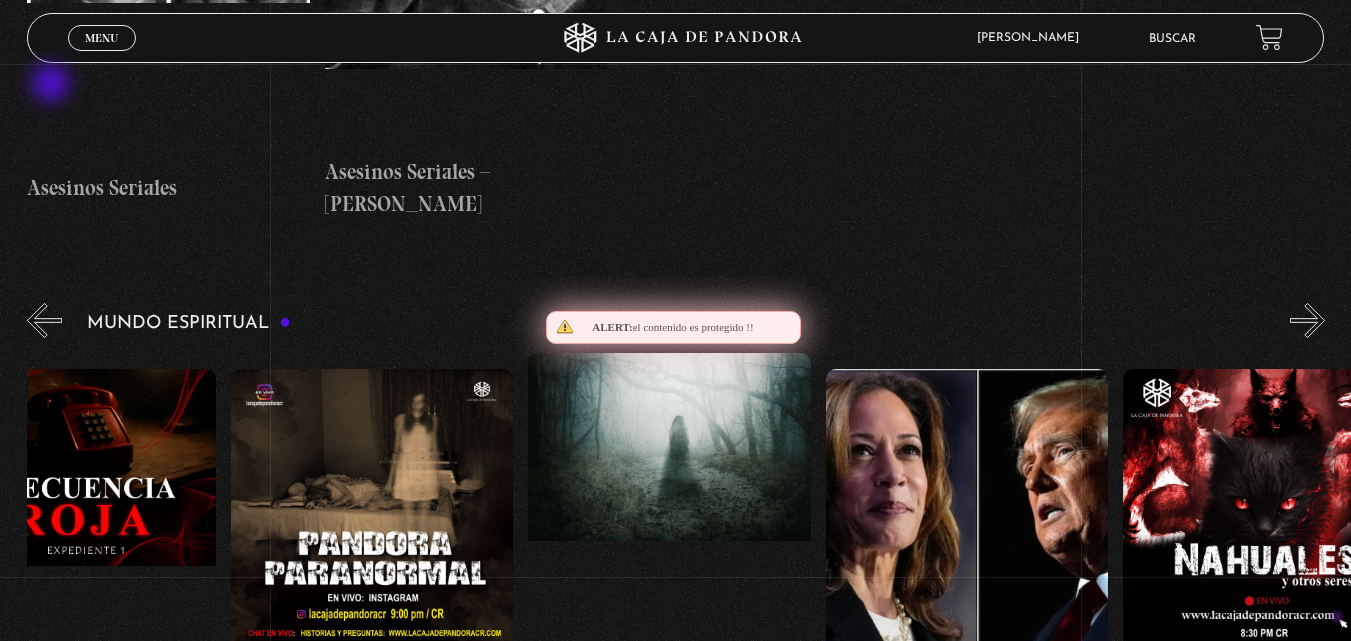scroll, scrollTop: 0, scrollLeft: 43, axis: horizontal 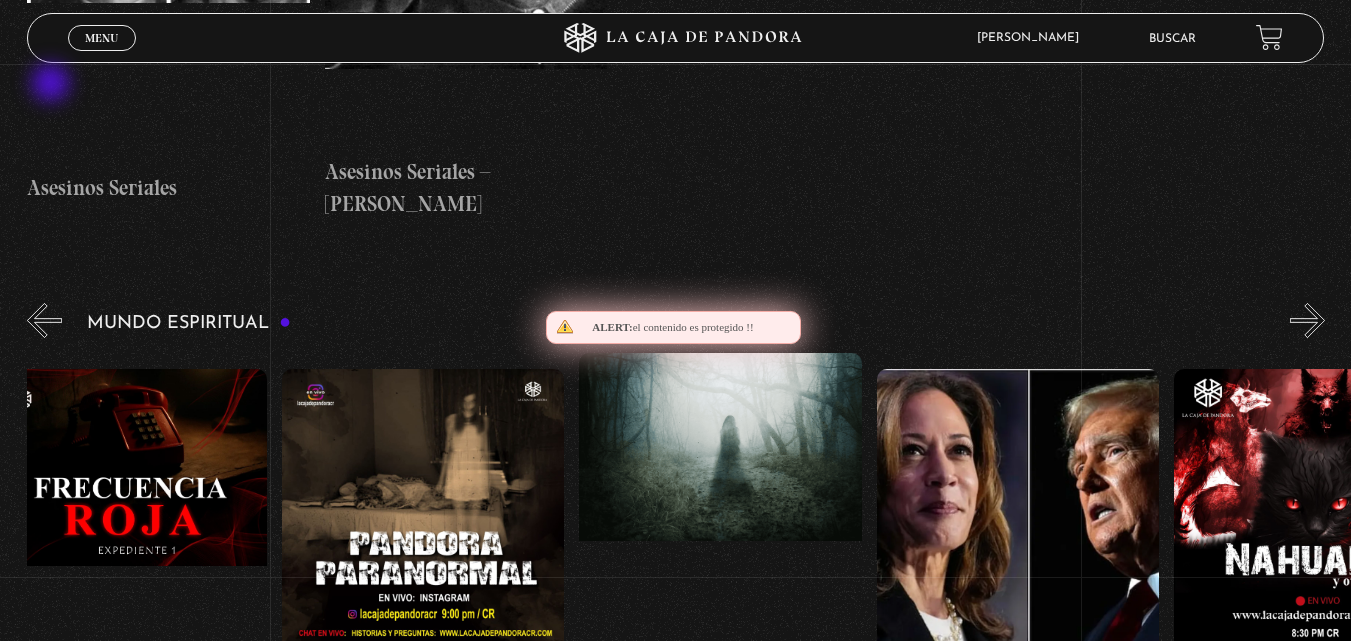 click on "«" at bounding box center [44, 320] 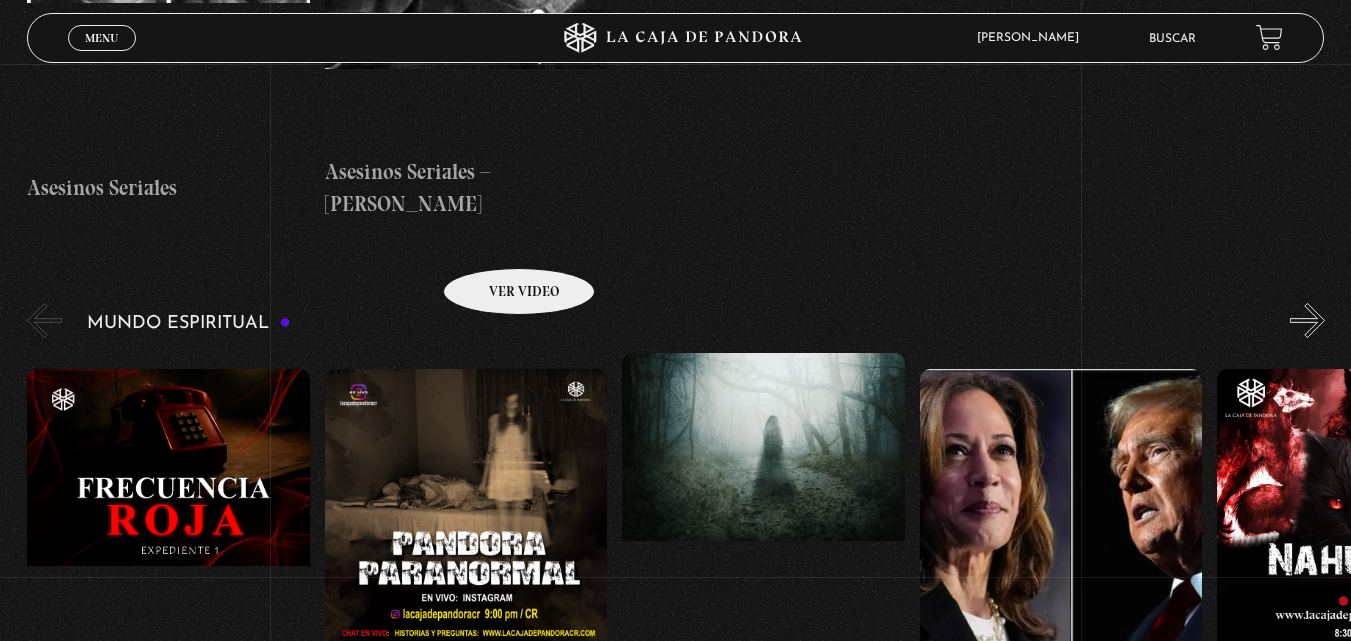 click at bounding box center (466, 549) 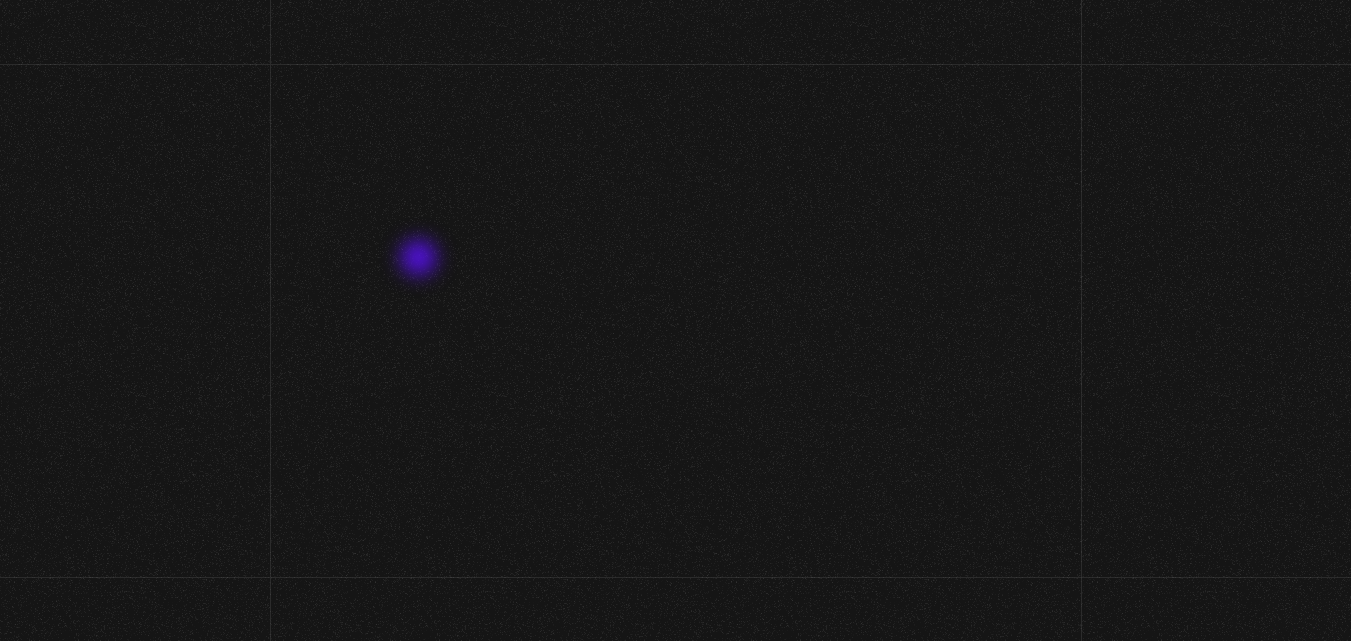 scroll, scrollTop: 0, scrollLeft: 0, axis: both 